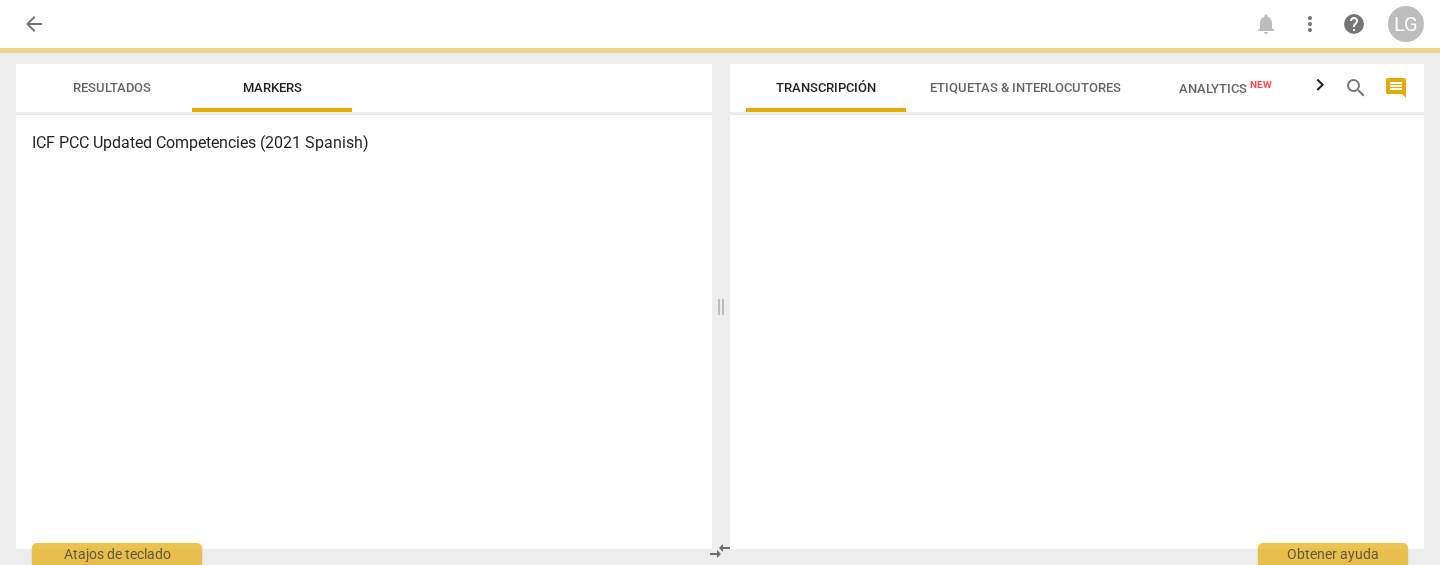 scroll, scrollTop: 0, scrollLeft: 0, axis: both 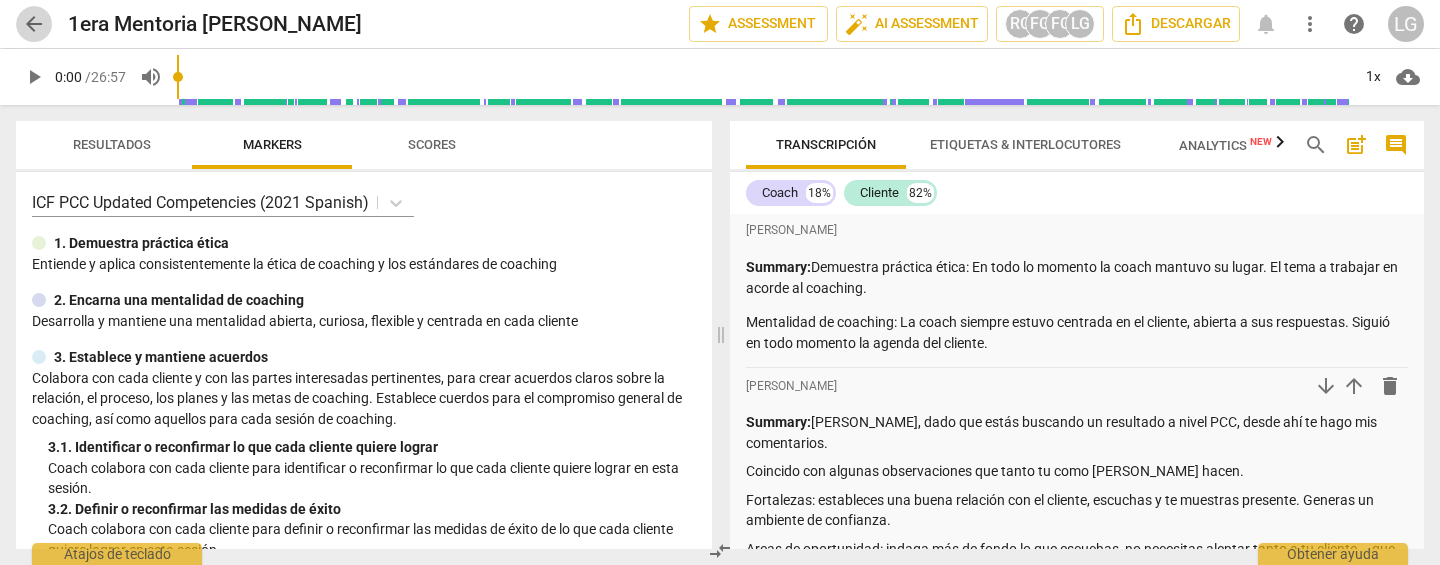 click on "arrow_back" at bounding box center [34, 24] 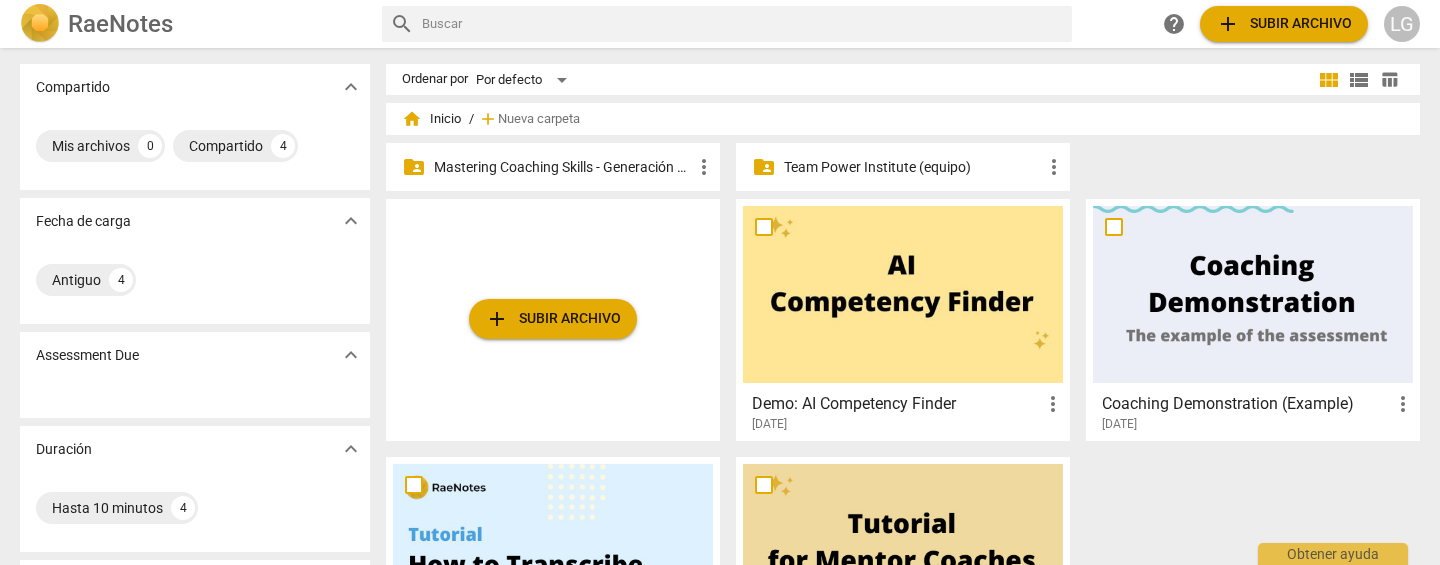 click on "Mastering Coaching Skills - Generación 31" at bounding box center [563, 167] 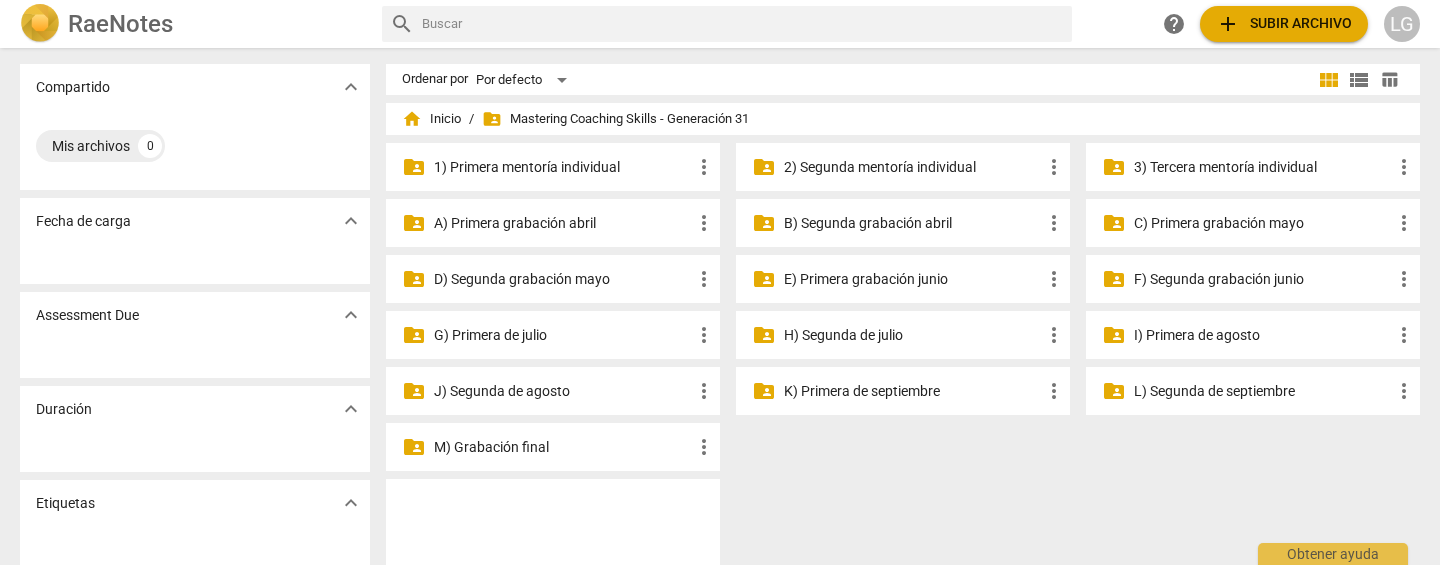 click on "2) Segunda mentoría individual" at bounding box center (913, 167) 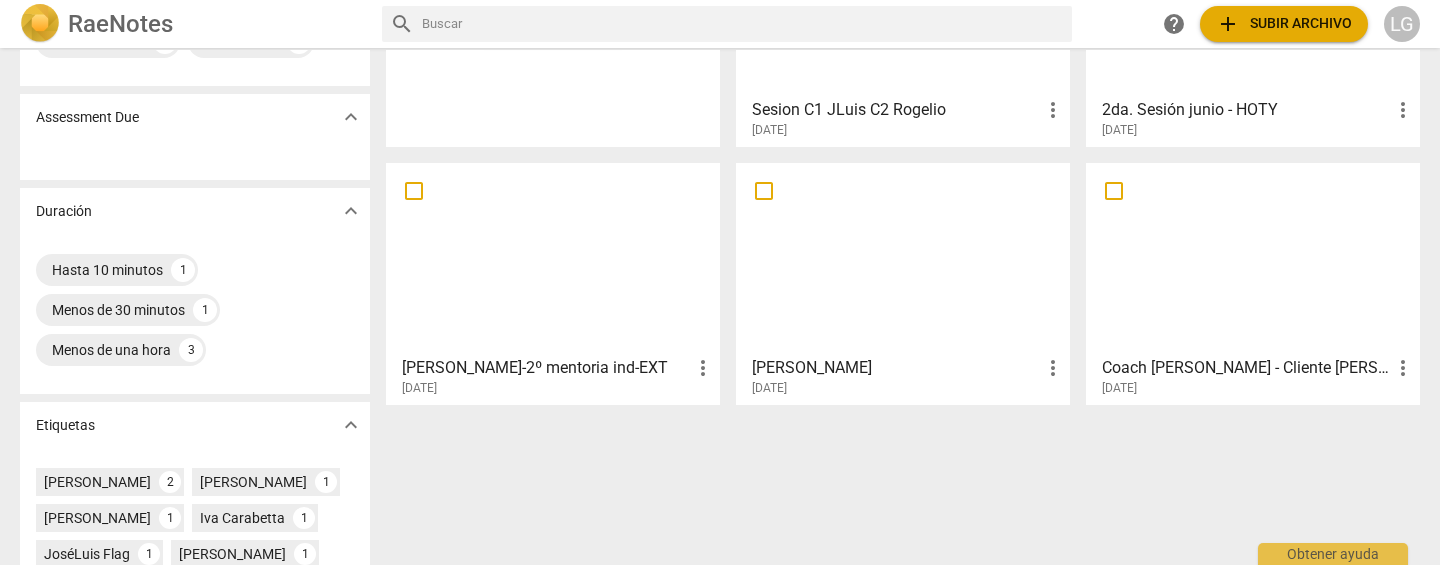 scroll, scrollTop: 269, scrollLeft: 0, axis: vertical 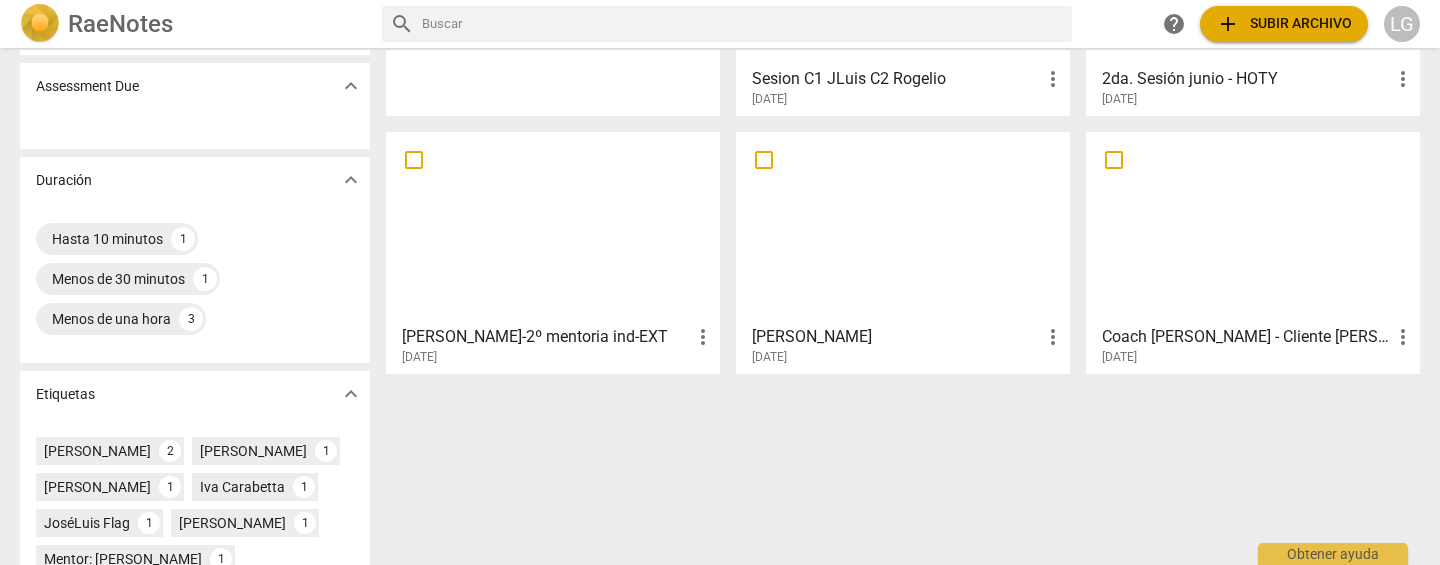 click at bounding box center (553, 227) 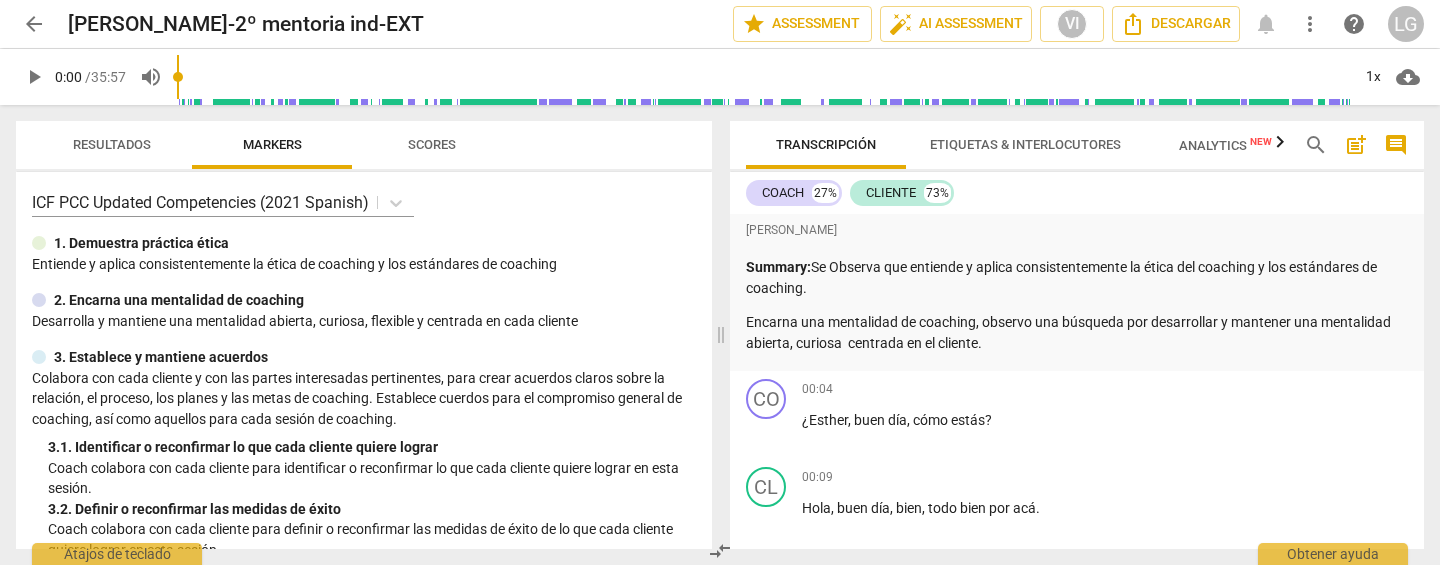 click on "play_arrow" at bounding box center (34, 77) 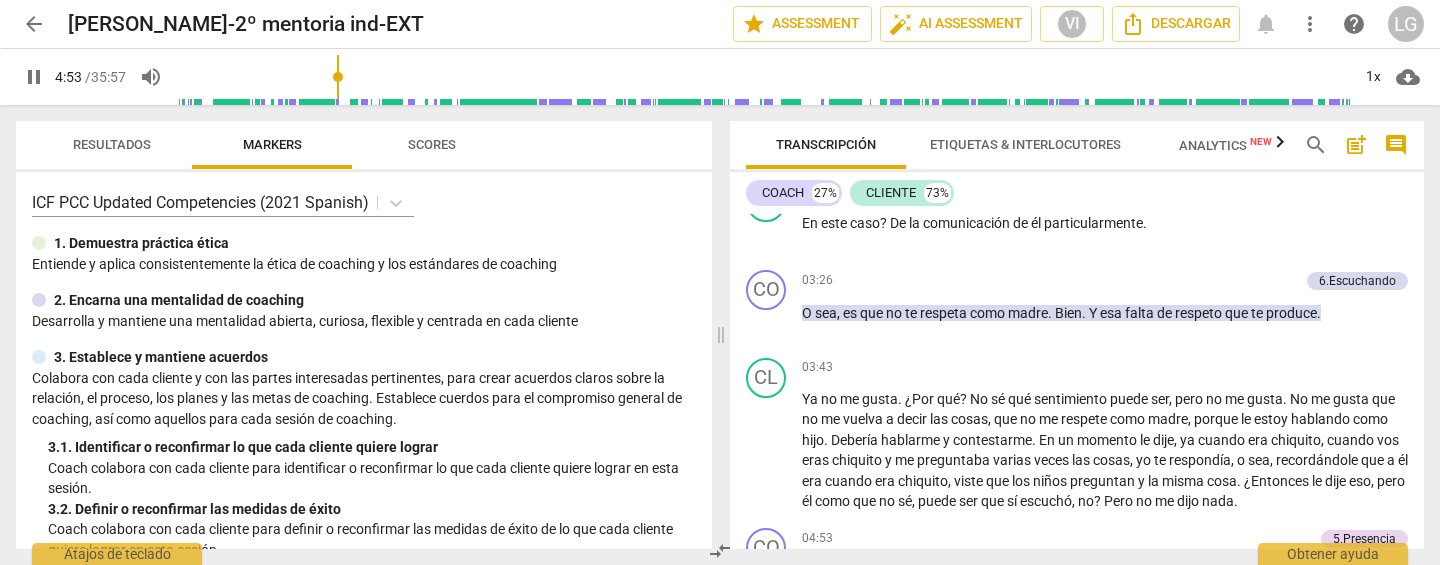 scroll, scrollTop: 1813, scrollLeft: 0, axis: vertical 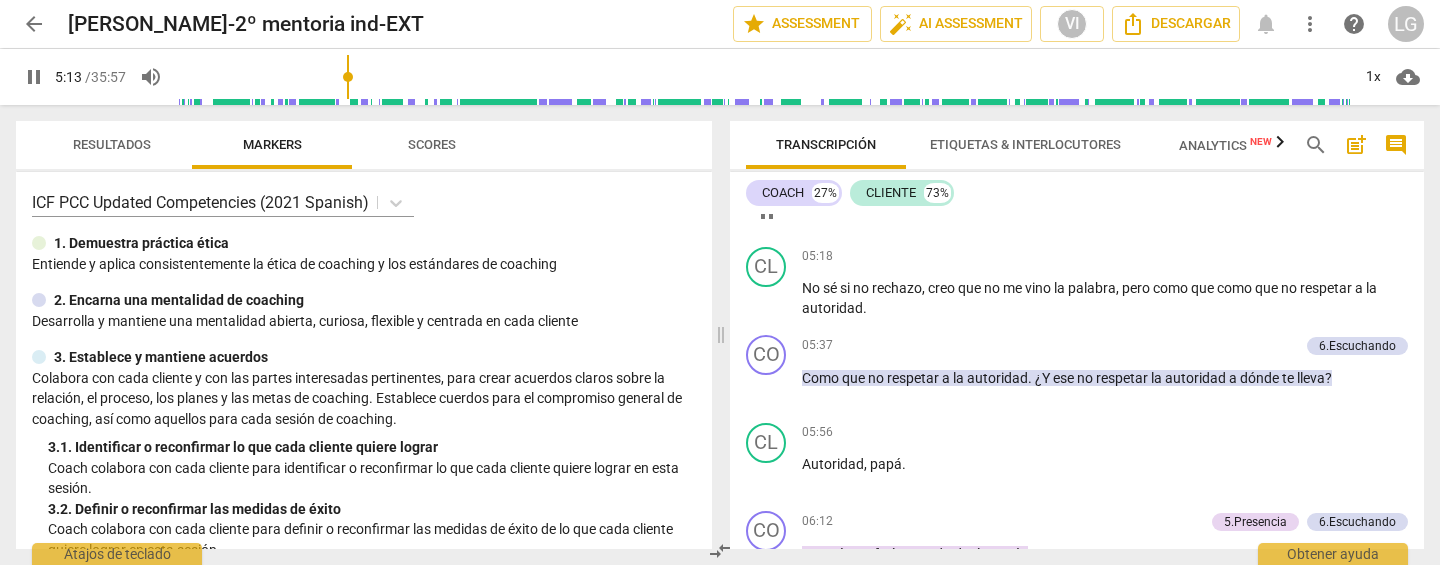 click on "CO play_arrow pause 04:53 + Add competency 5.Presencia keyboard_arrow_right ¿Y   cuando   decís   no   me   gusta ,   no   me   respetan ,   qué   sentís   ahí ? 5.Presencia Viviana Irene Gurruchaga 05:18 07-09-2025 1. Actuar en respuesta a toda la persona  2. Actuar en respuesta a lo que cada cliente quiere Qué hay detrás de su decir, no me gusta, no me respetan?" at bounding box center [1077, 195] 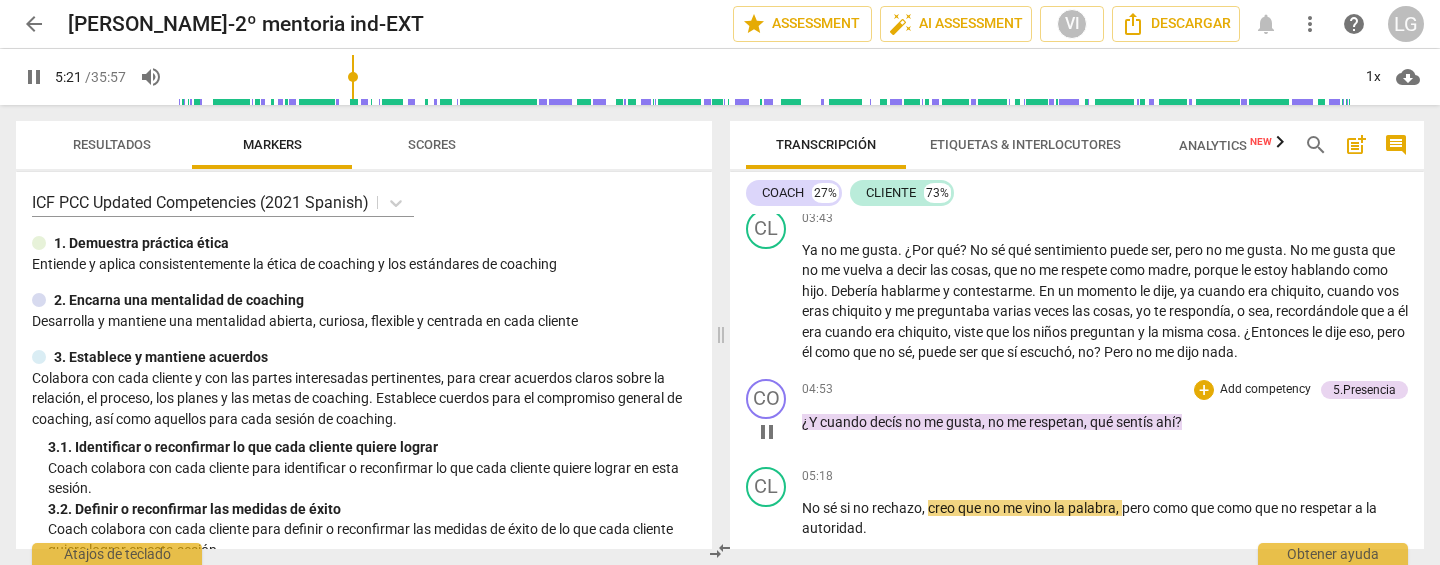 scroll, scrollTop: 1587, scrollLeft: 0, axis: vertical 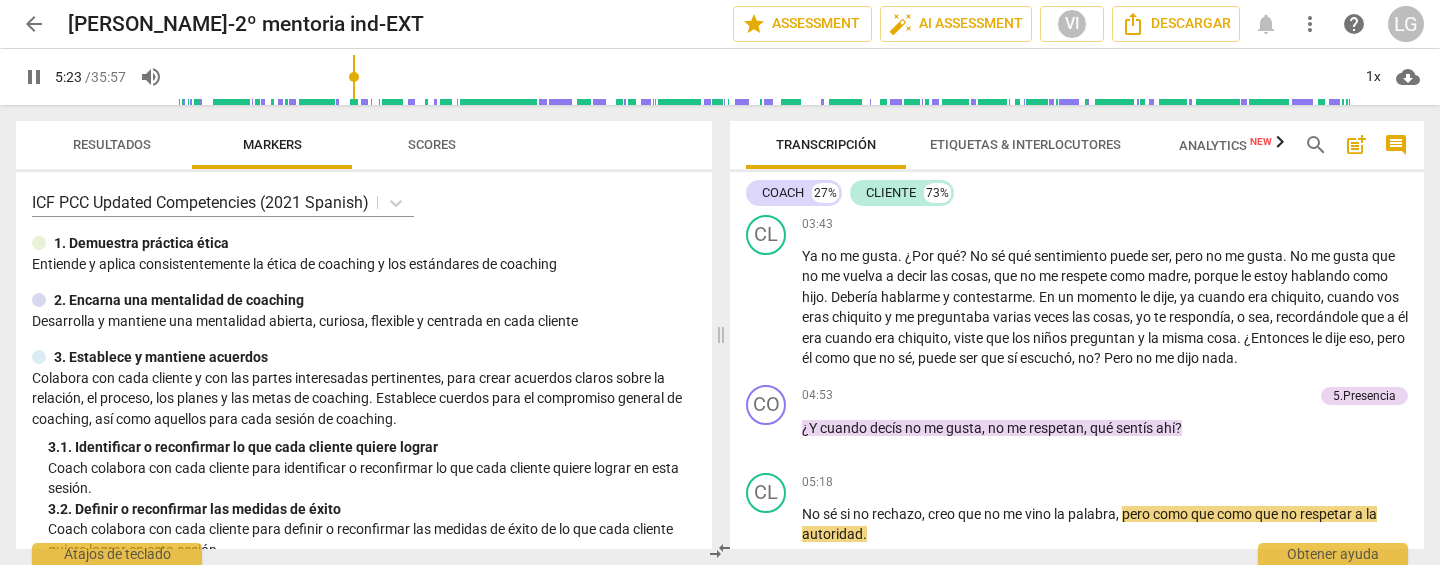 click on "pause" at bounding box center (34, 77) 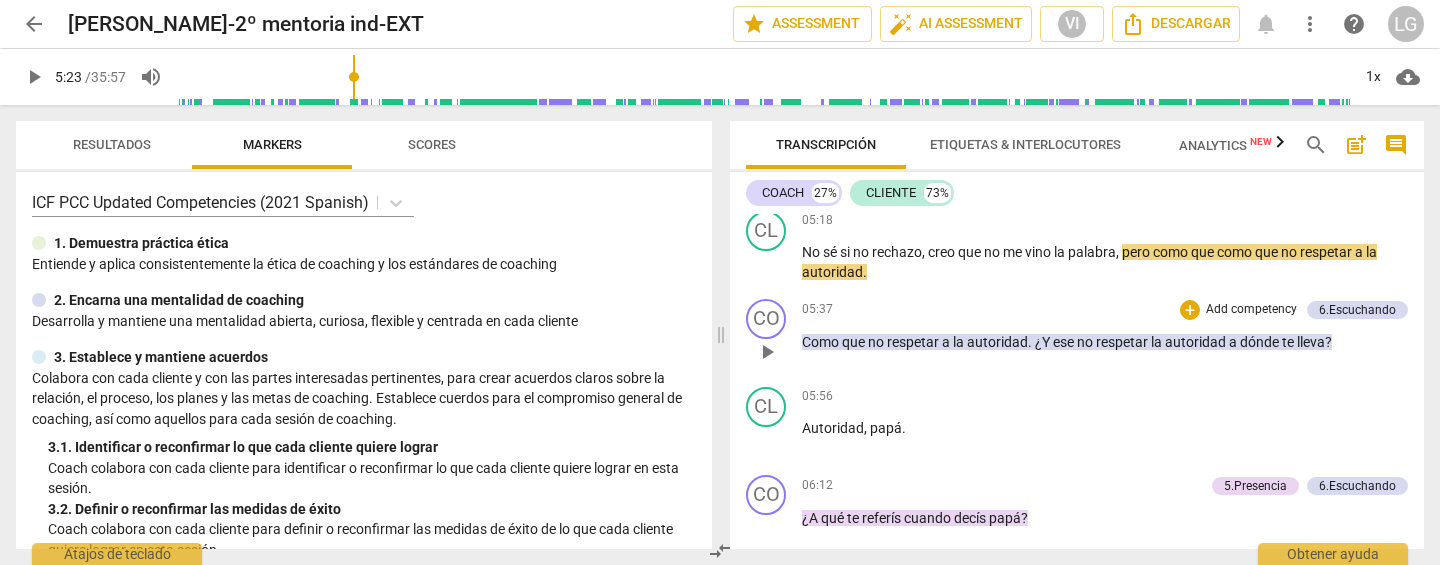 scroll, scrollTop: 1853, scrollLeft: 0, axis: vertical 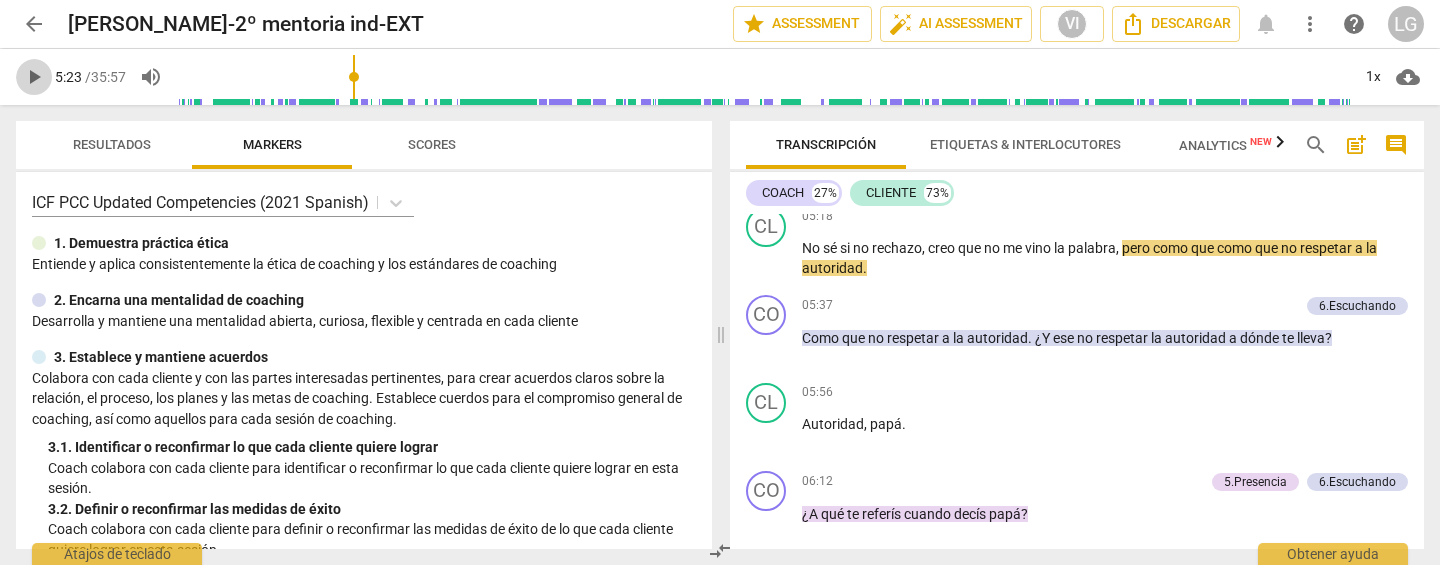 click on "play_arrow" at bounding box center [34, 77] 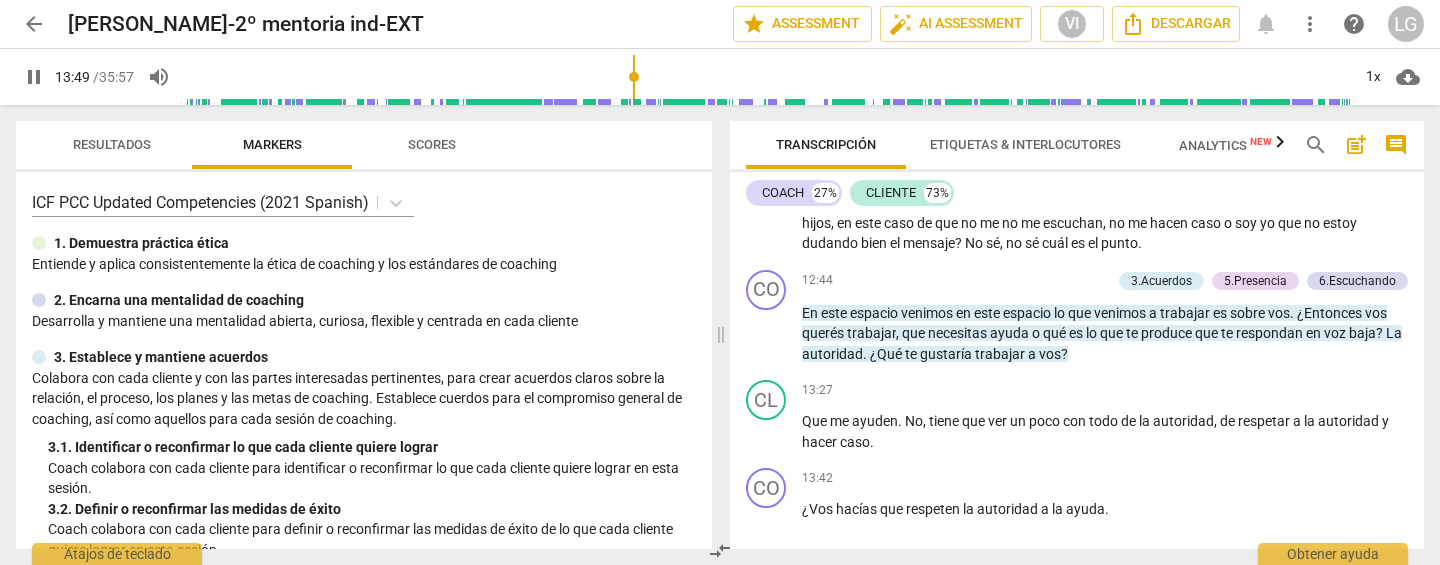 scroll, scrollTop: 3878, scrollLeft: 0, axis: vertical 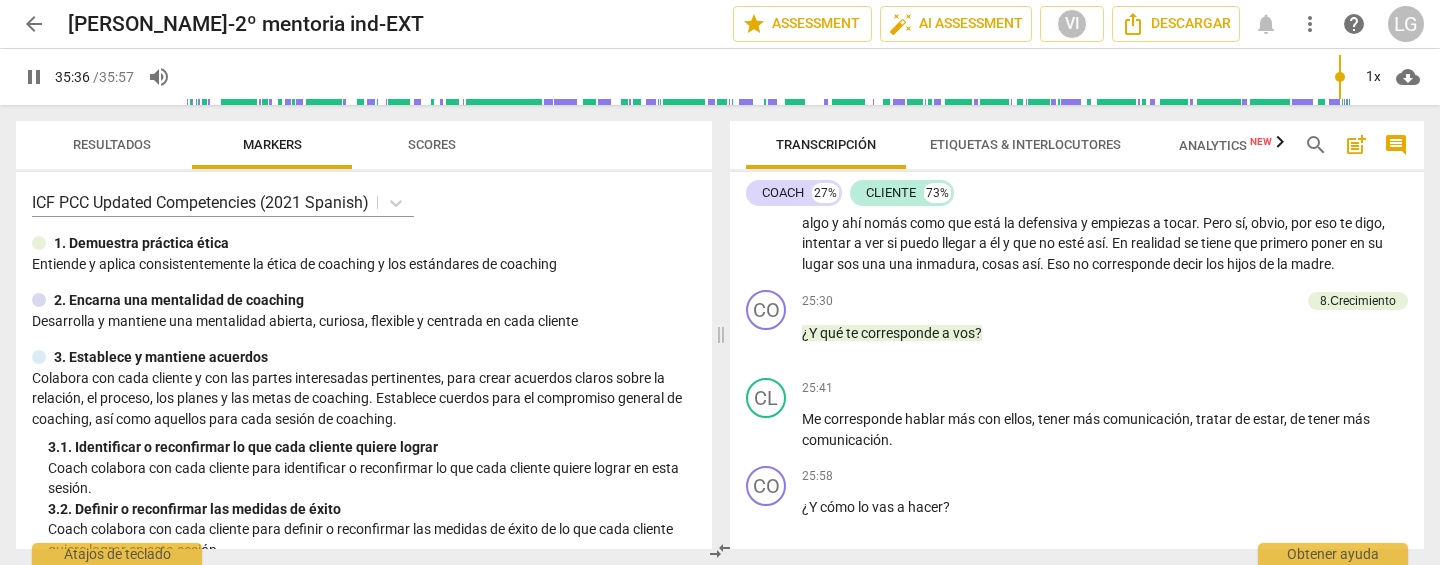 type on "2137" 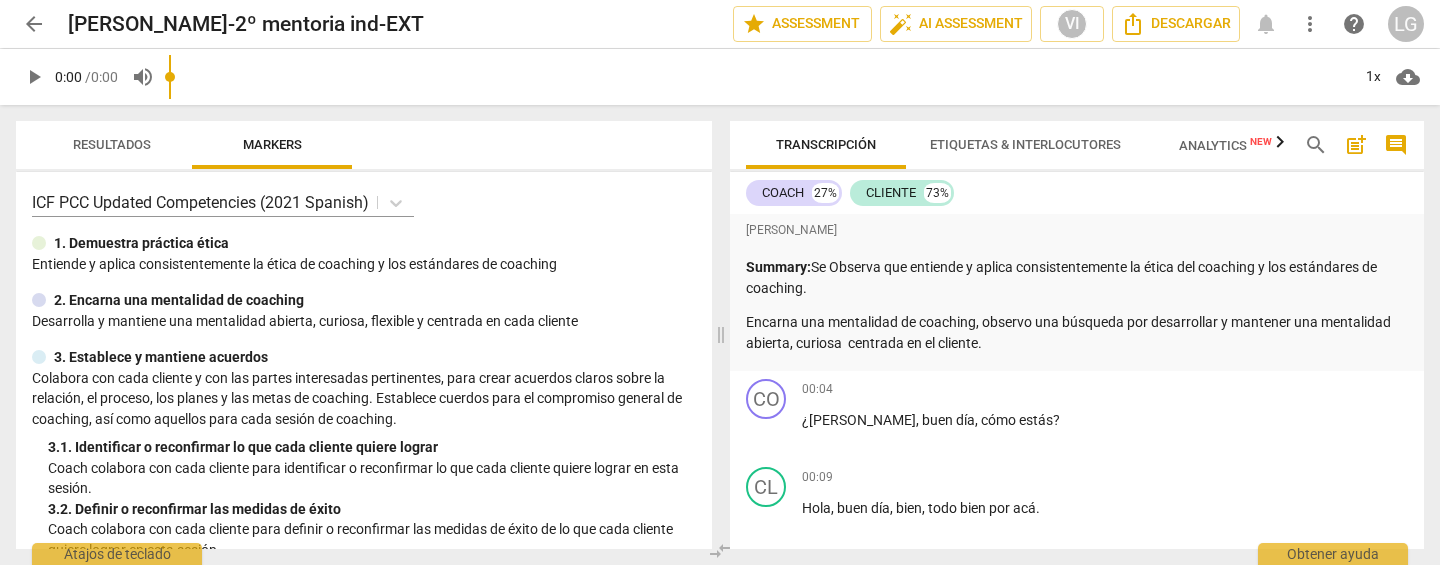 scroll, scrollTop: 0, scrollLeft: 0, axis: both 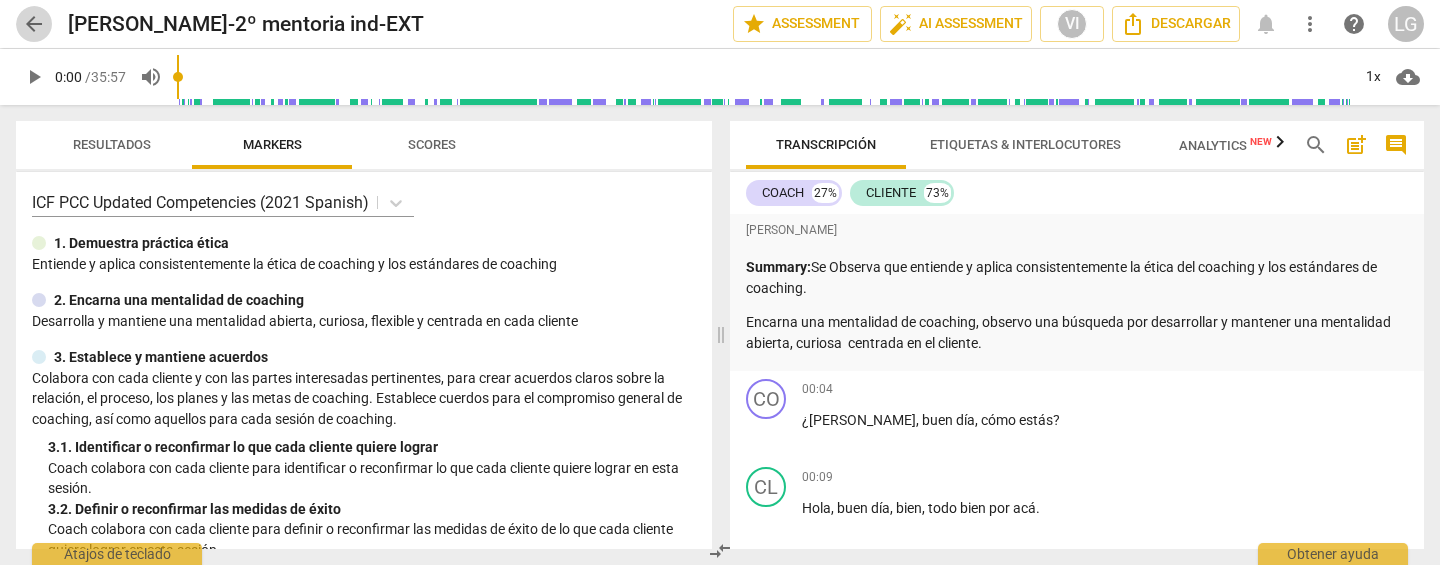 click on "arrow_back" at bounding box center [34, 24] 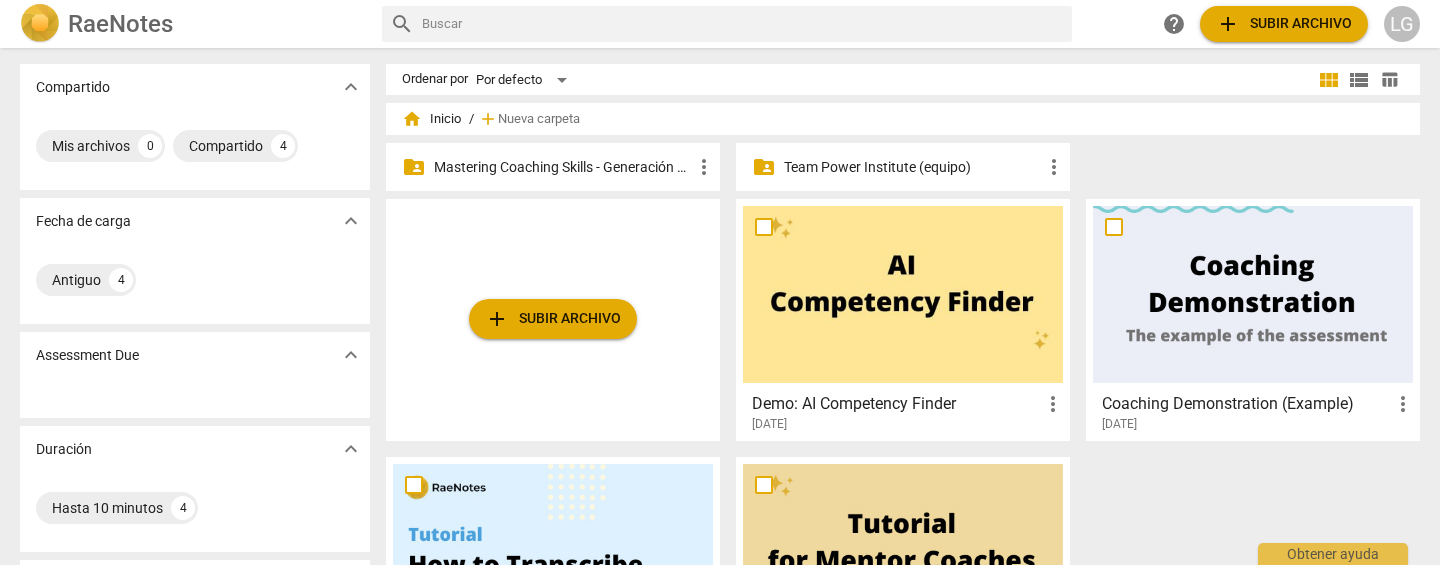 click on "Mastering Coaching Skills - Generación 31" at bounding box center (563, 167) 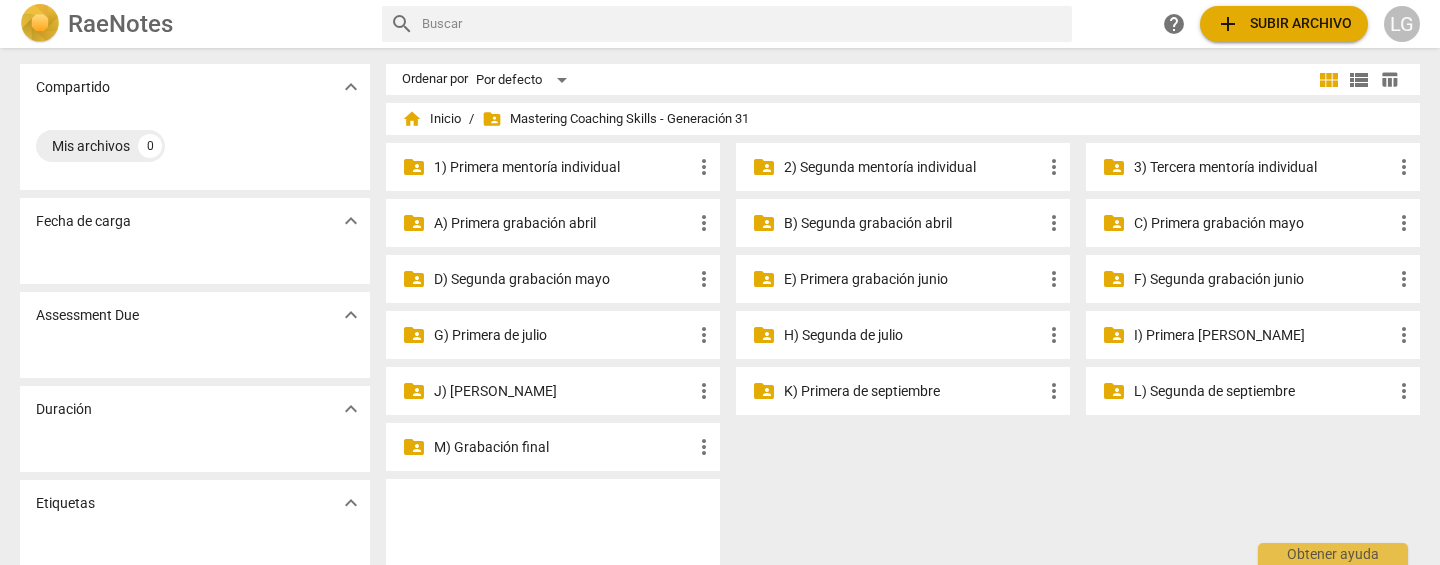 click on "2) Segunda mentoría individual" at bounding box center [913, 167] 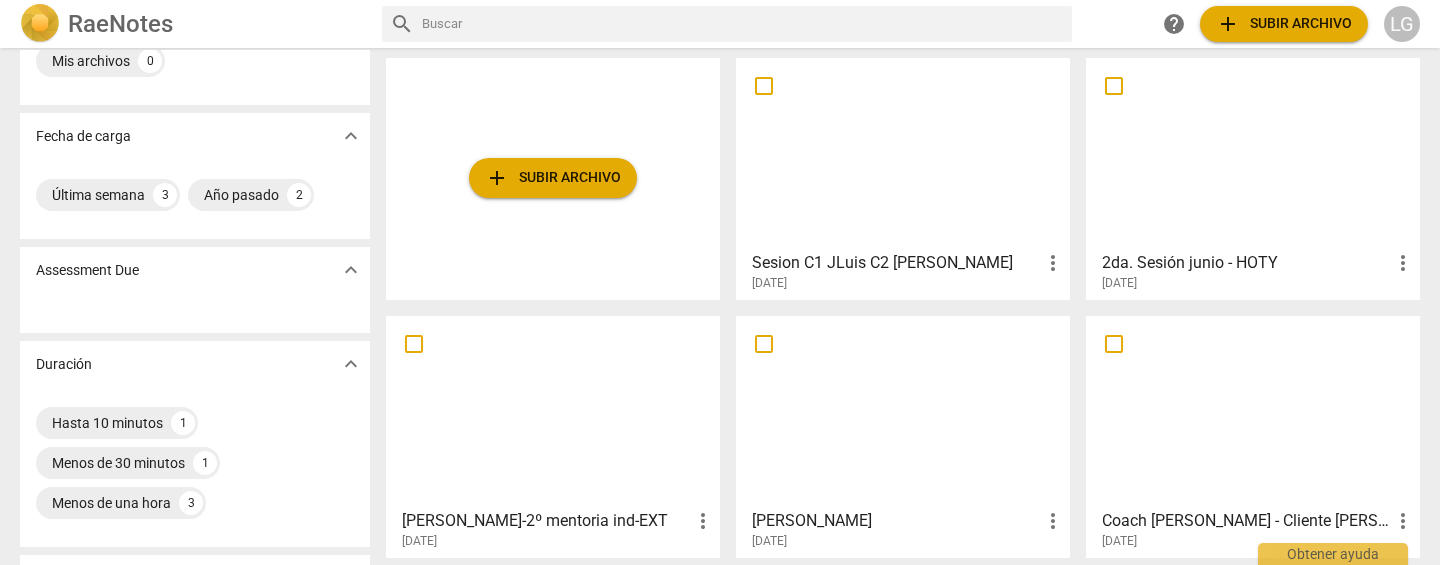 scroll, scrollTop: 95, scrollLeft: 0, axis: vertical 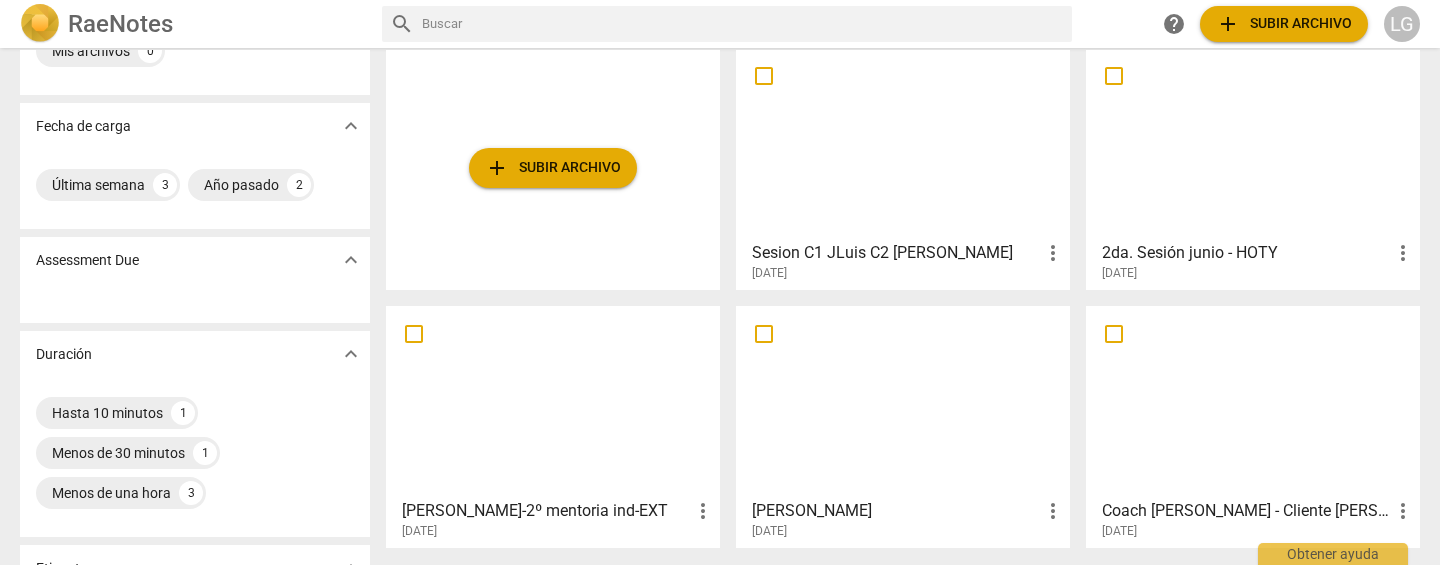 click at bounding box center [1253, 143] 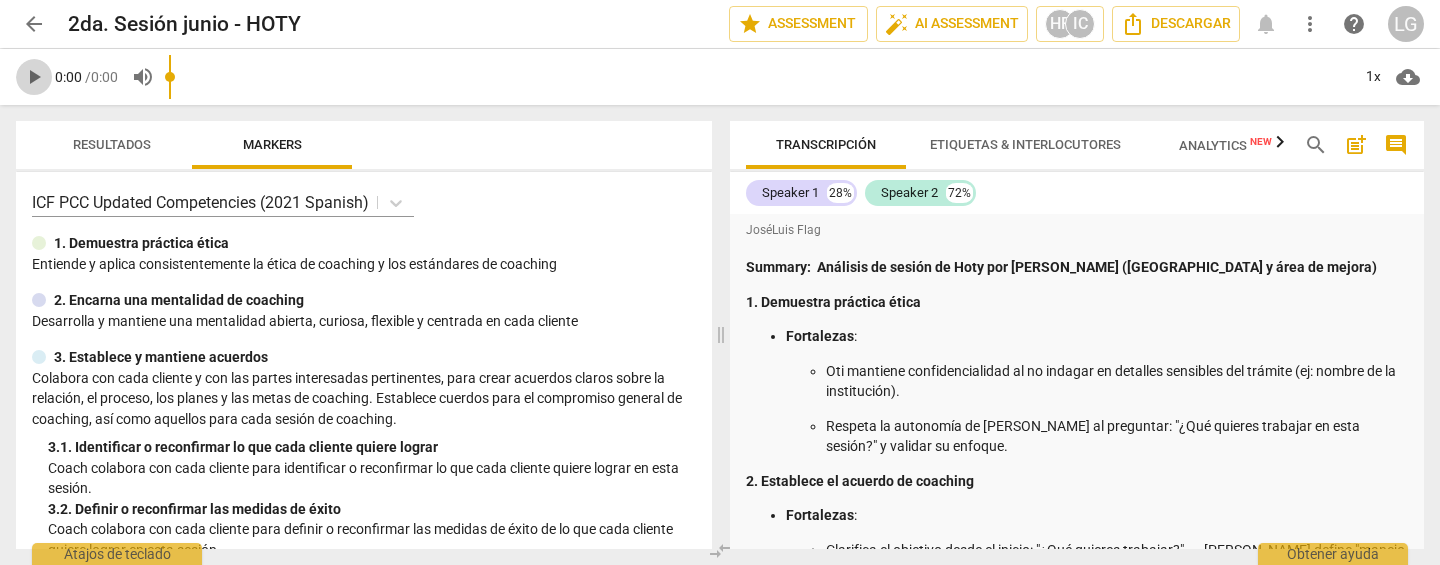 click on "play_arrow" at bounding box center (34, 77) 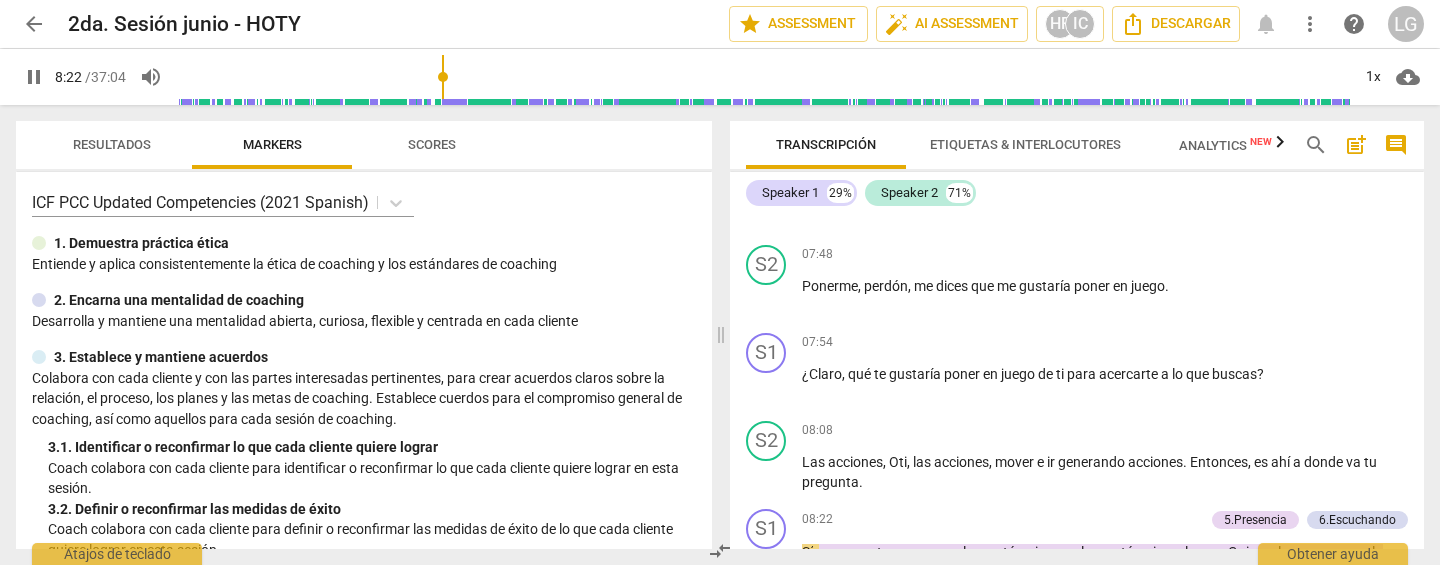 scroll, scrollTop: 5751, scrollLeft: 0, axis: vertical 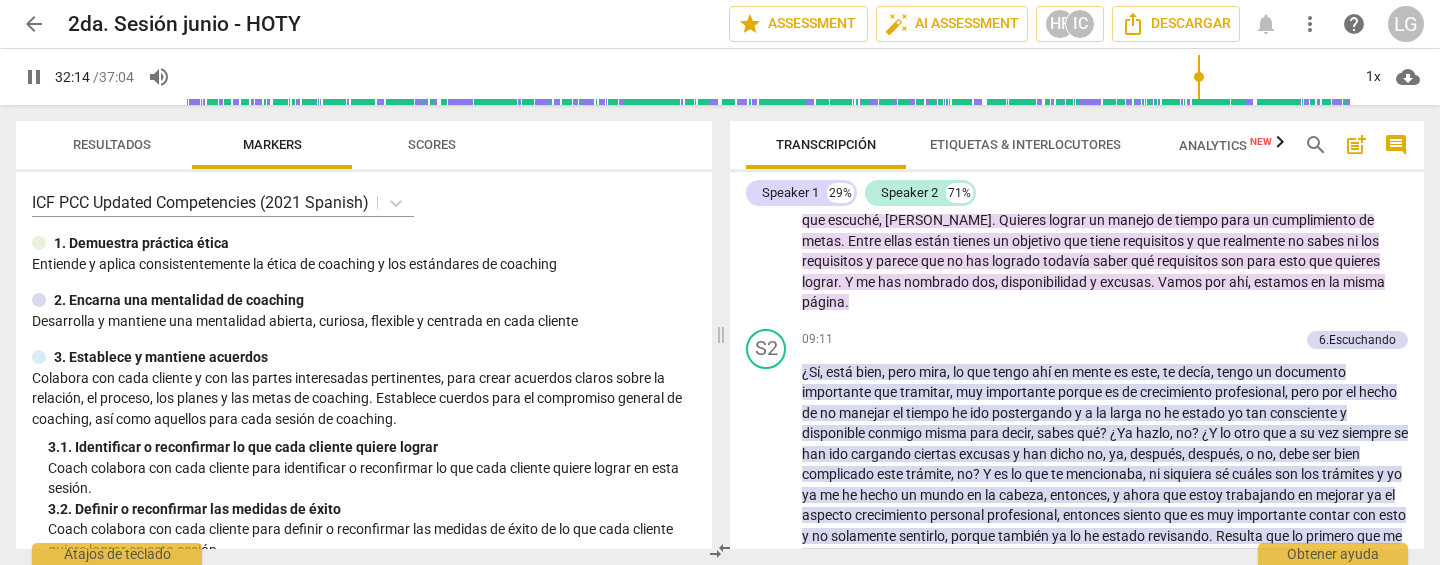 type on "1935" 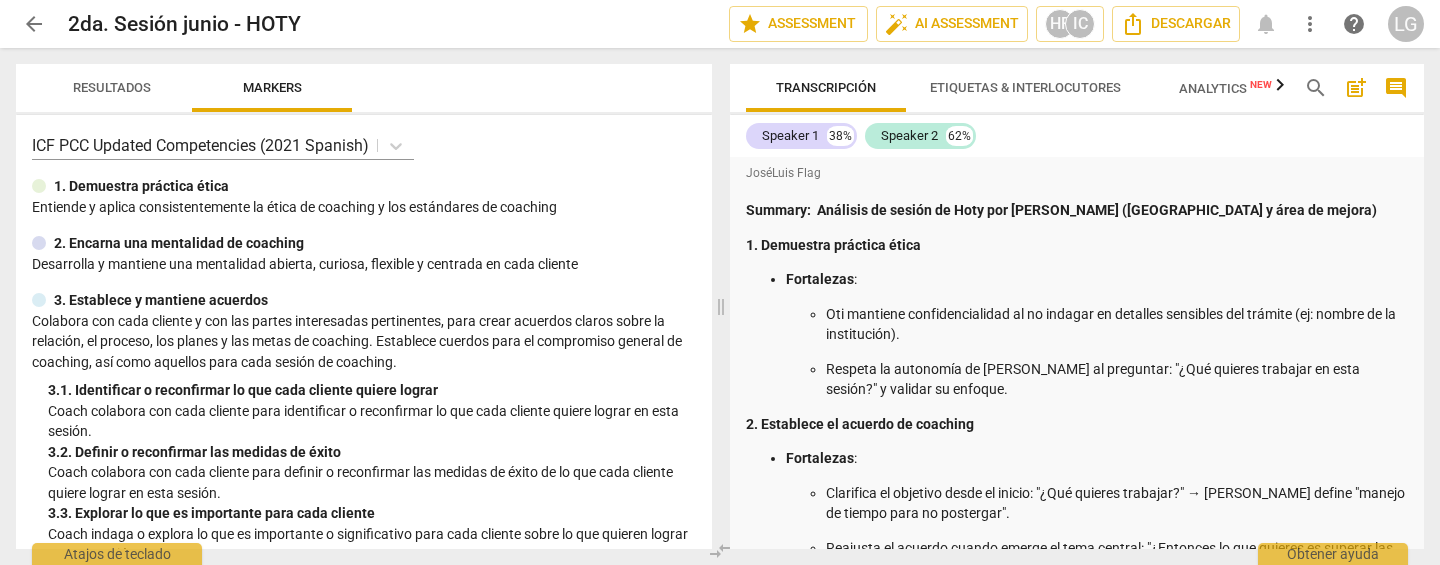 scroll, scrollTop: 0, scrollLeft: 0, axis: both 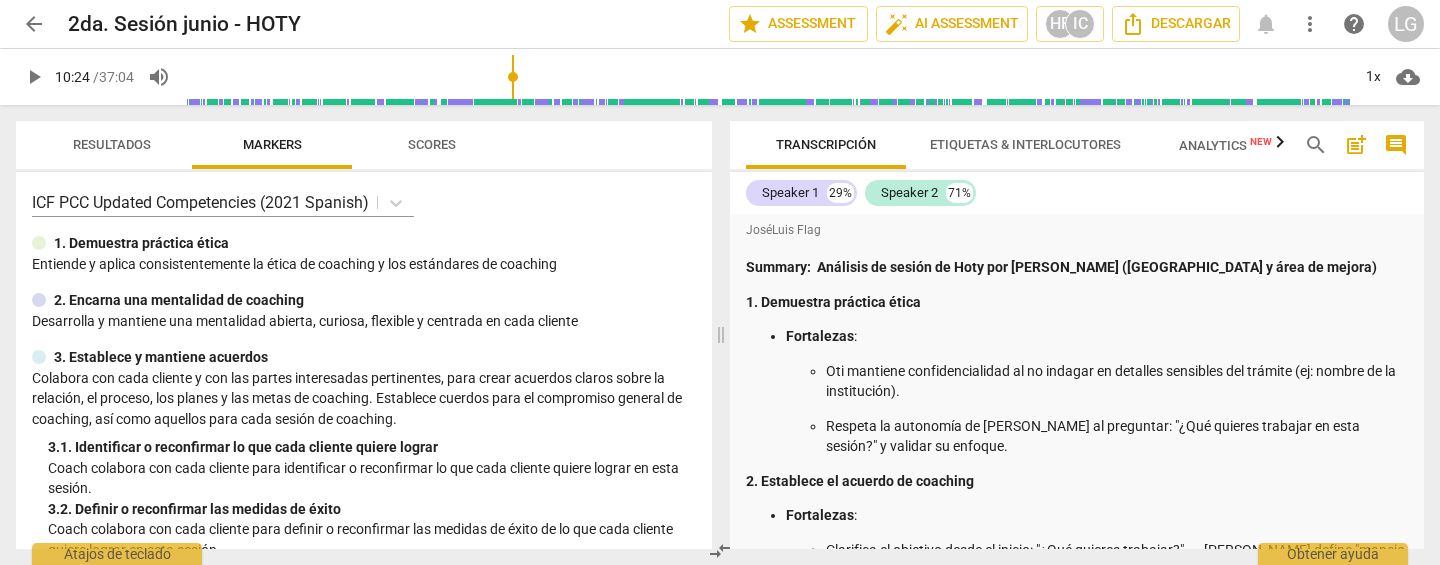 drag, startPoint x: 183, startPoint y: 74, endPoint x: 548, endPoint y: 54, distance: 365.54755 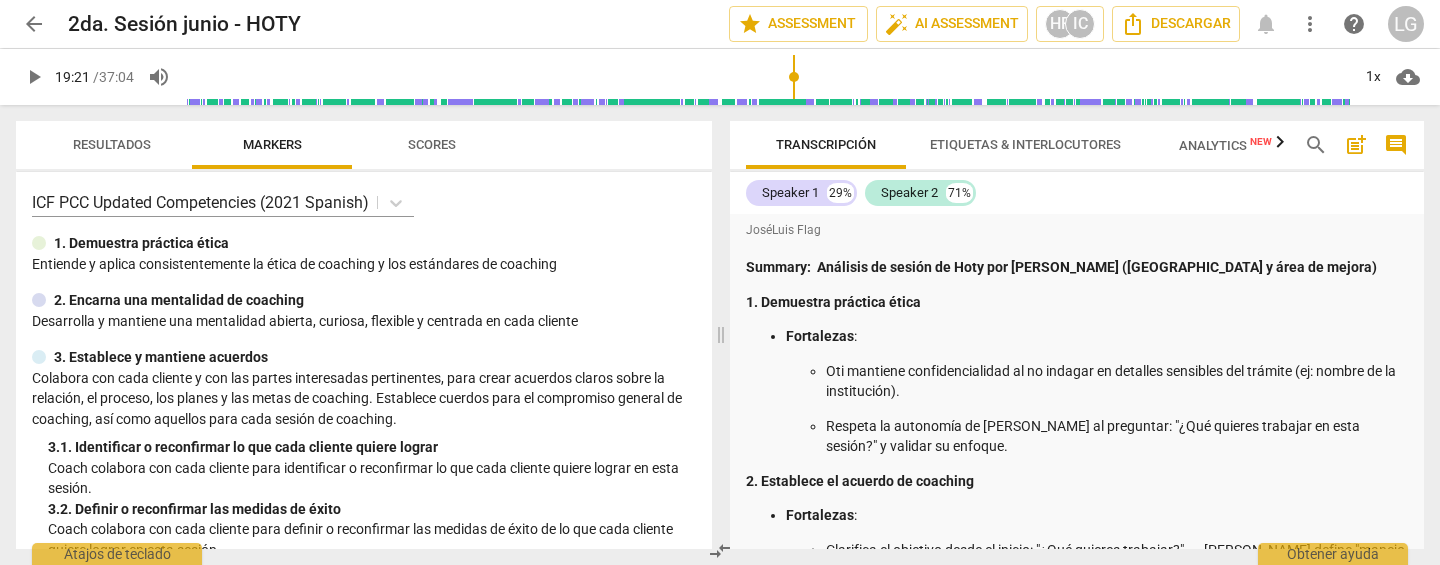 drag, startPoint x: 548, startPoint y: 74, endPoint x: 845, endPoint y: 57, distance: 297.48615 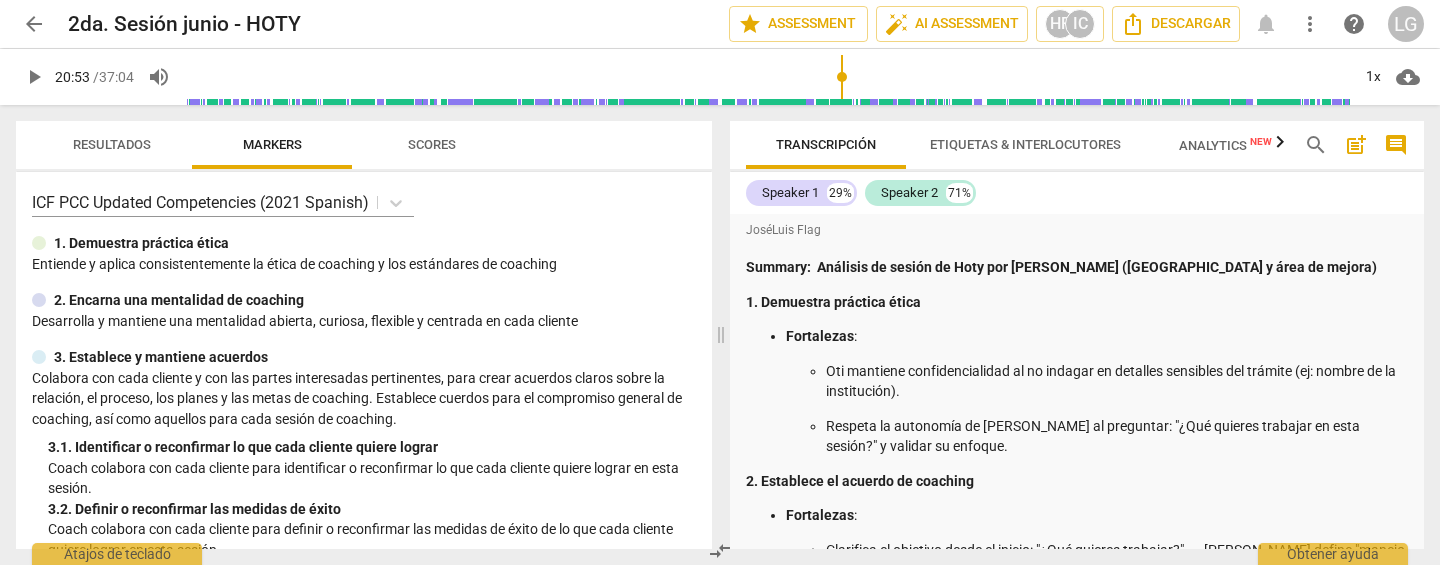 scroll, scrollTop: 9386, scrollLeft: 0, axis: vertical 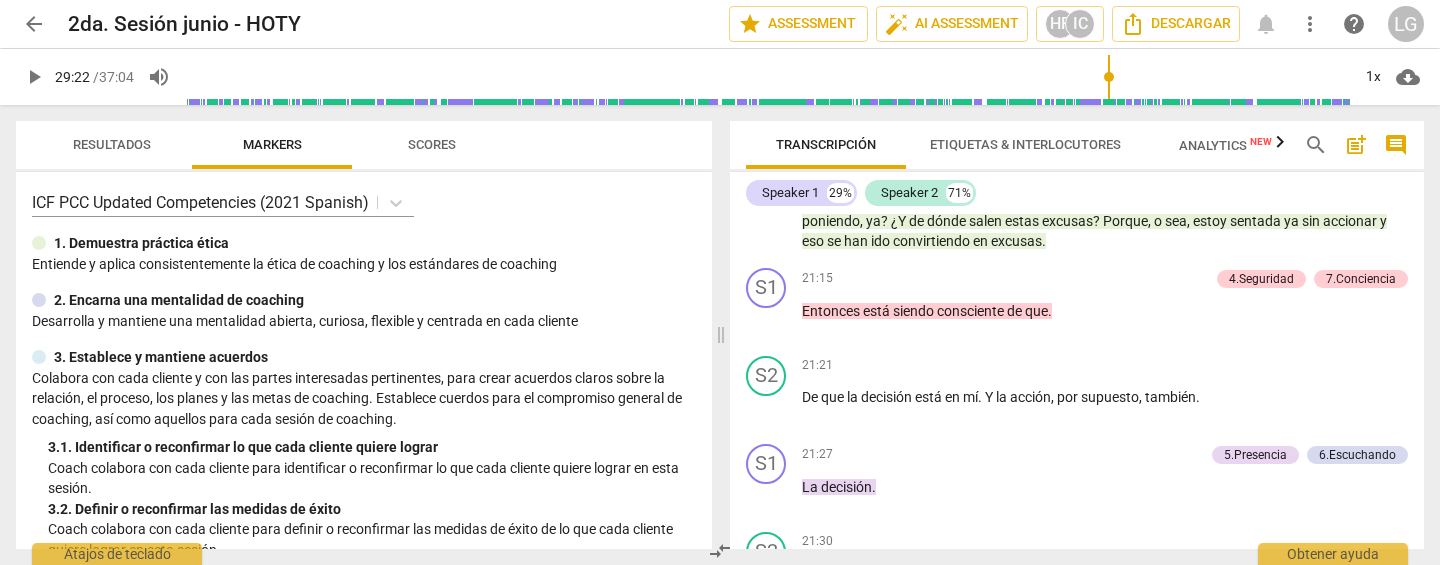 drag, startPoint x: 846, startPoint y: 77, endPoint x: 1109, endPoint y: 50, distance: 264.3823 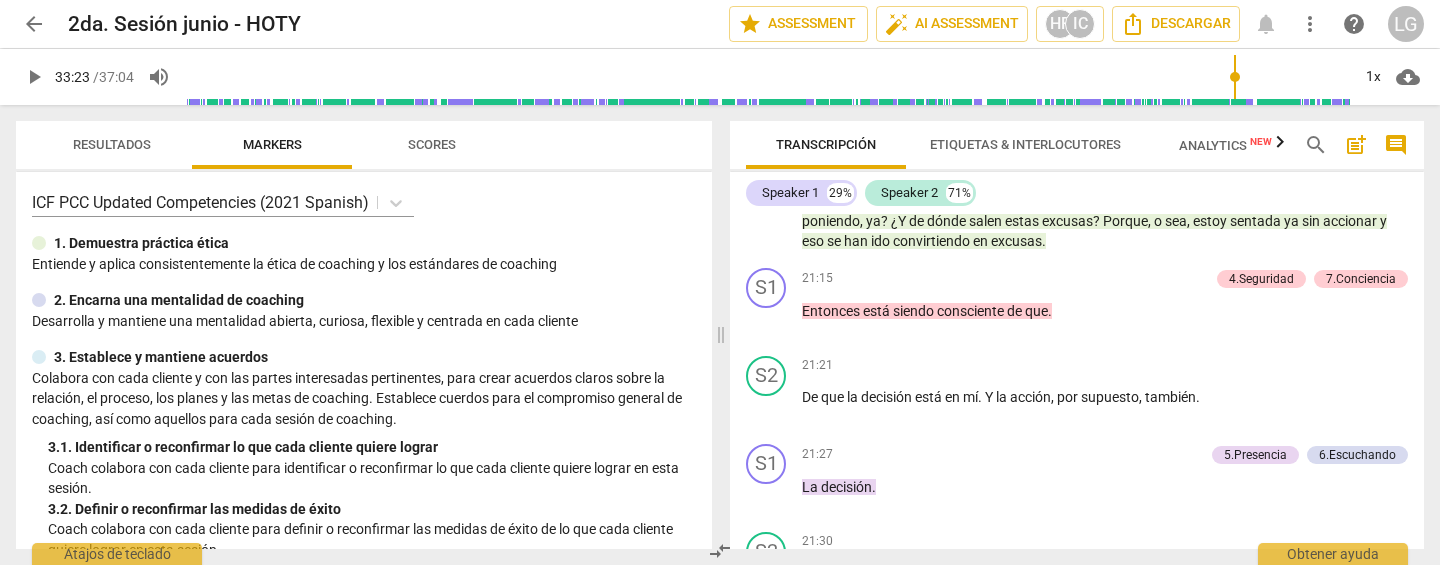 drag, startPoint x: 1109, startPoint y: 75, endPoint x: 1235, endPoint y: 72, distance: 126.035706 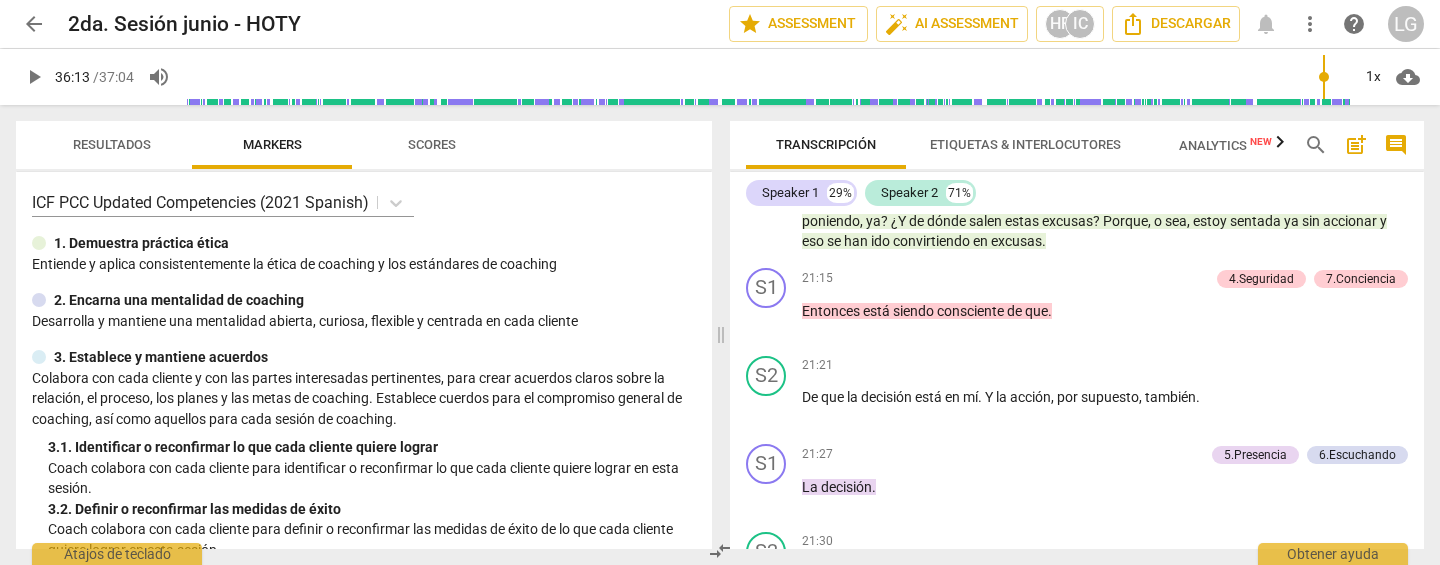 drag, startPoint x: 1238, startPoint y: 76, endPoint x: 1331, endPoint y: 65, distance: 93.64828 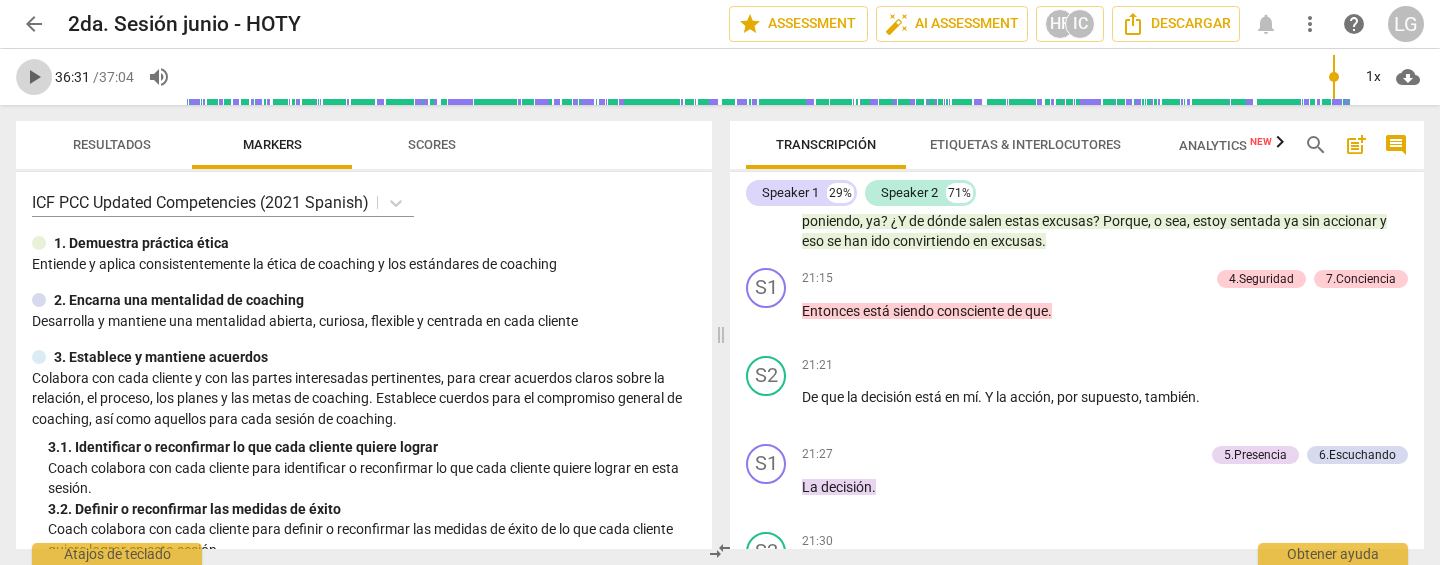 click on "play_arrow" at bounding box center (34, 77) 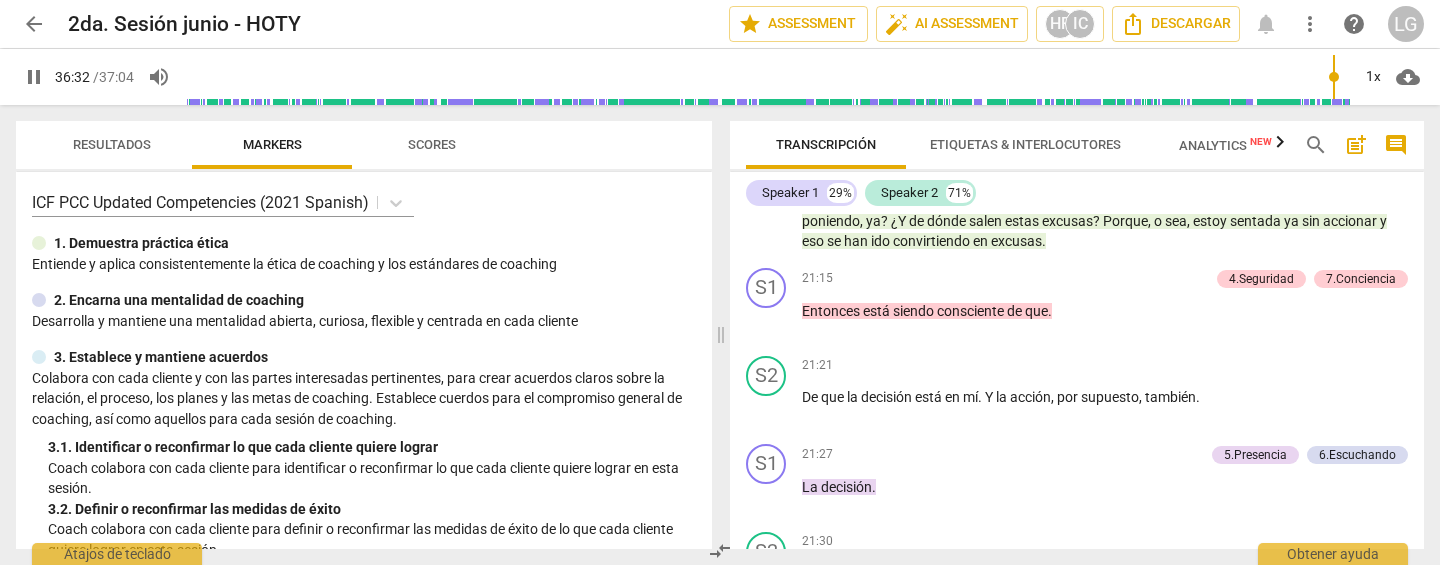 scroll, scrollTop: 15885, scrollLeft: 0, axis: vertical 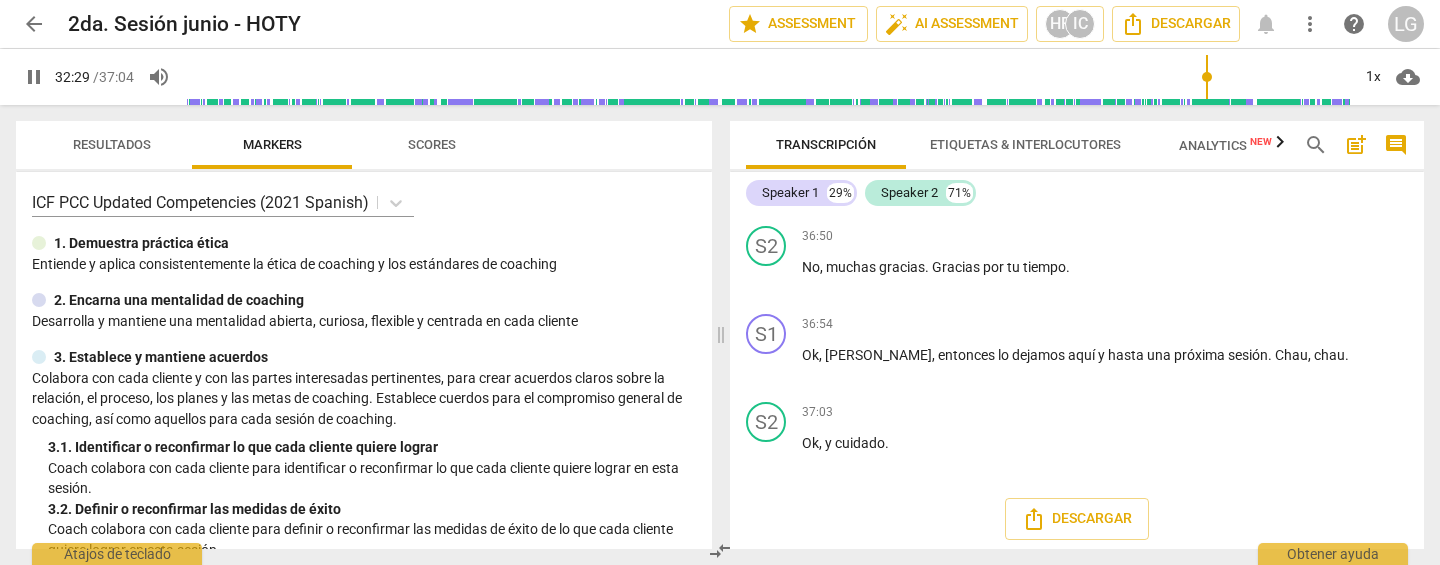 drag, startPoint x: 1338, startPoint y: 70, endPoint x: 1205, endPoint y: 81, distance: 133.45412 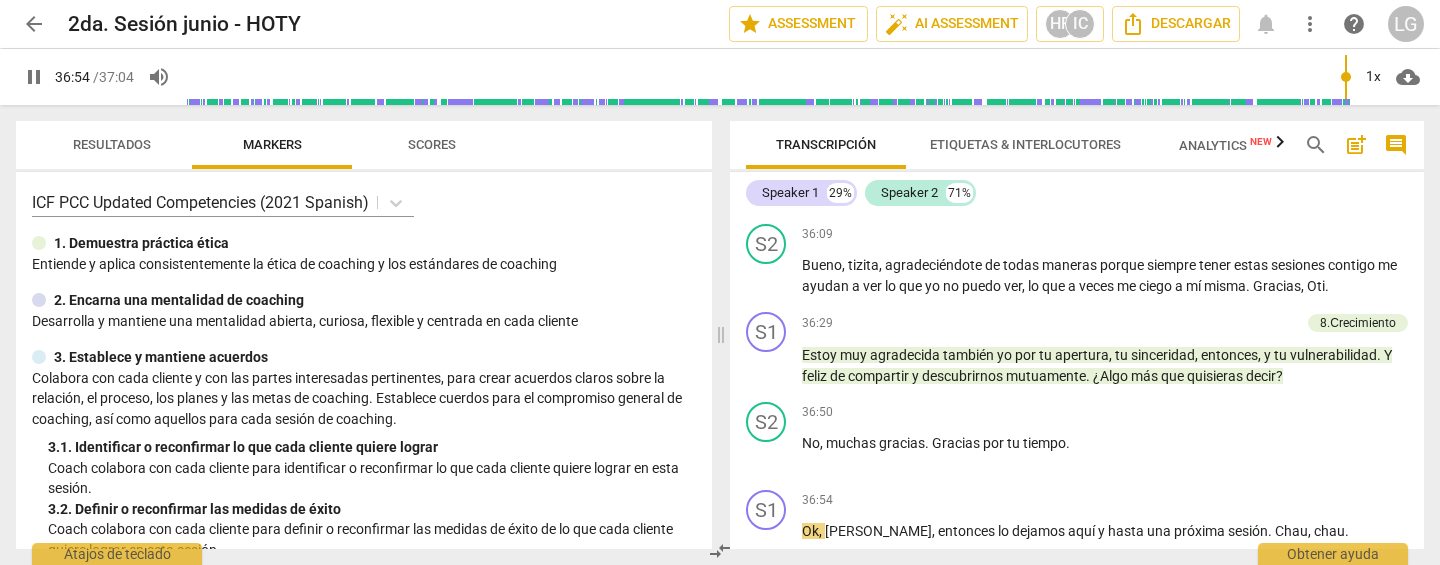 scroll, scrollTop: 15935, scrollLeft: 0, axis: vertical 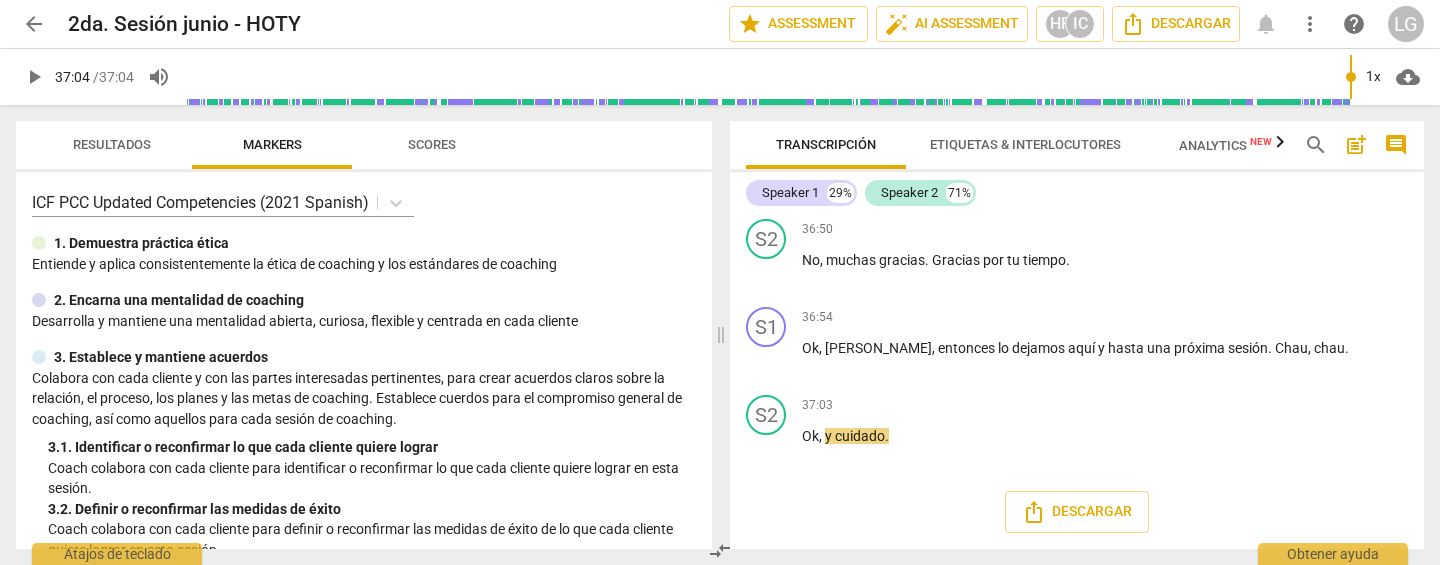 type on "2224" 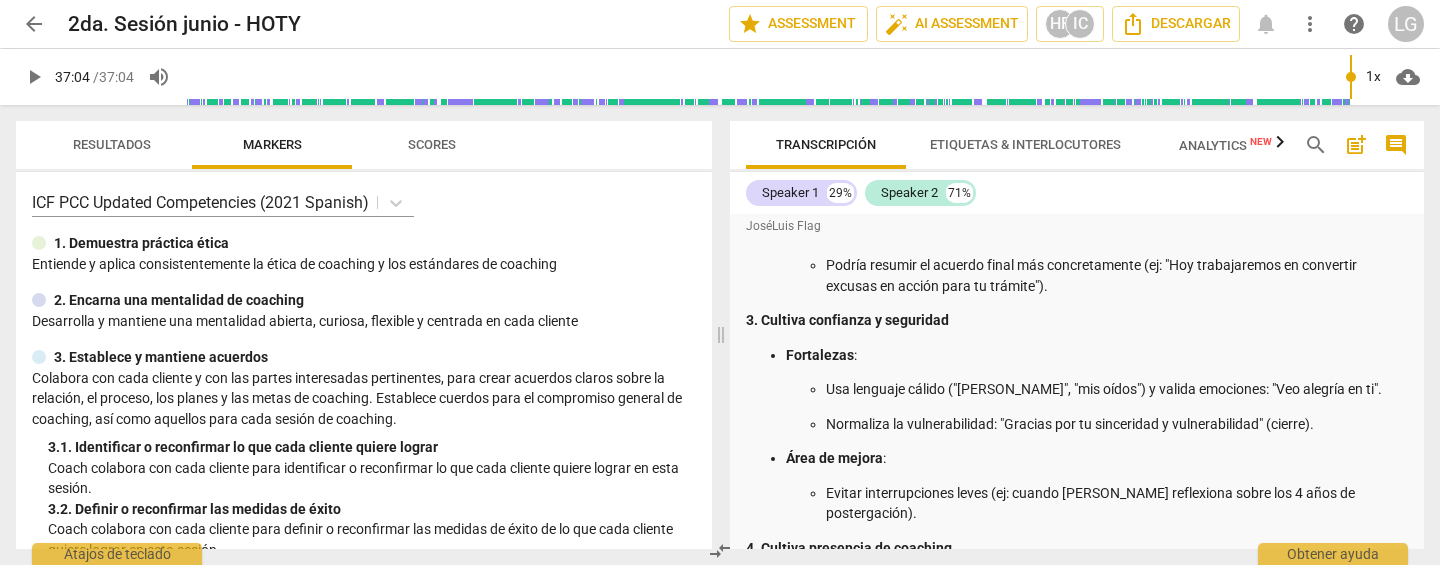 scroll, scrollTop: 0, scrollLeft: 0, axis: both 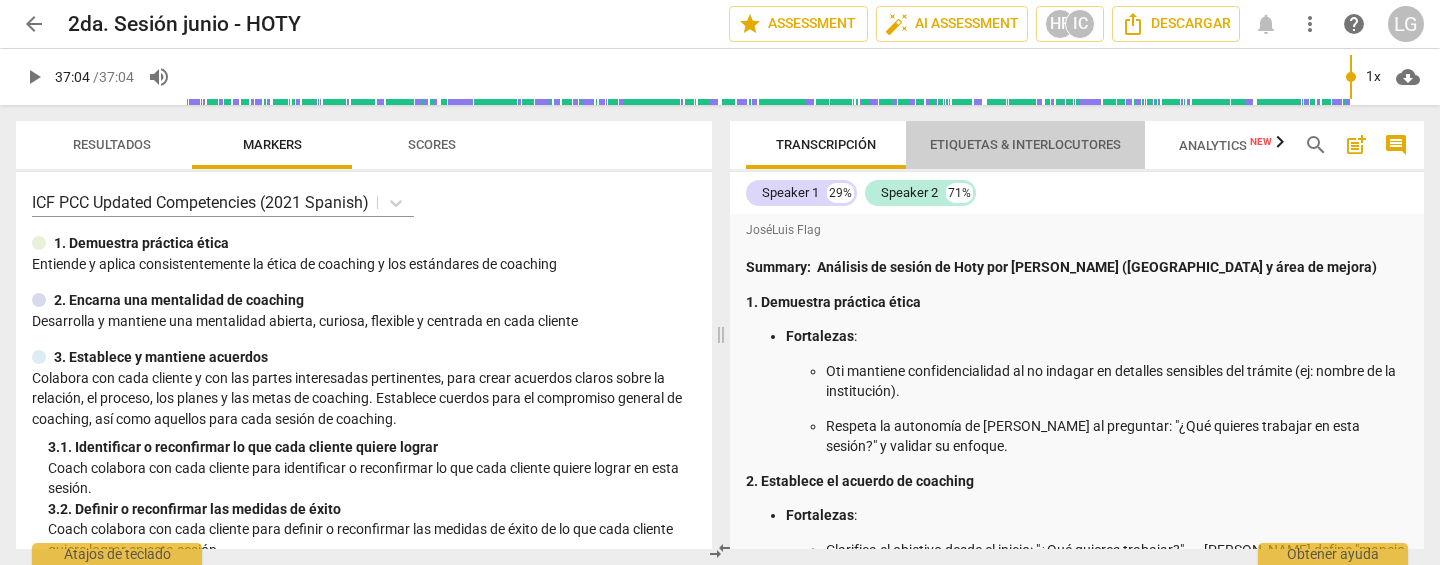 click on "Etiquetas & Interlocutores" at bounding box center (1025, 144) 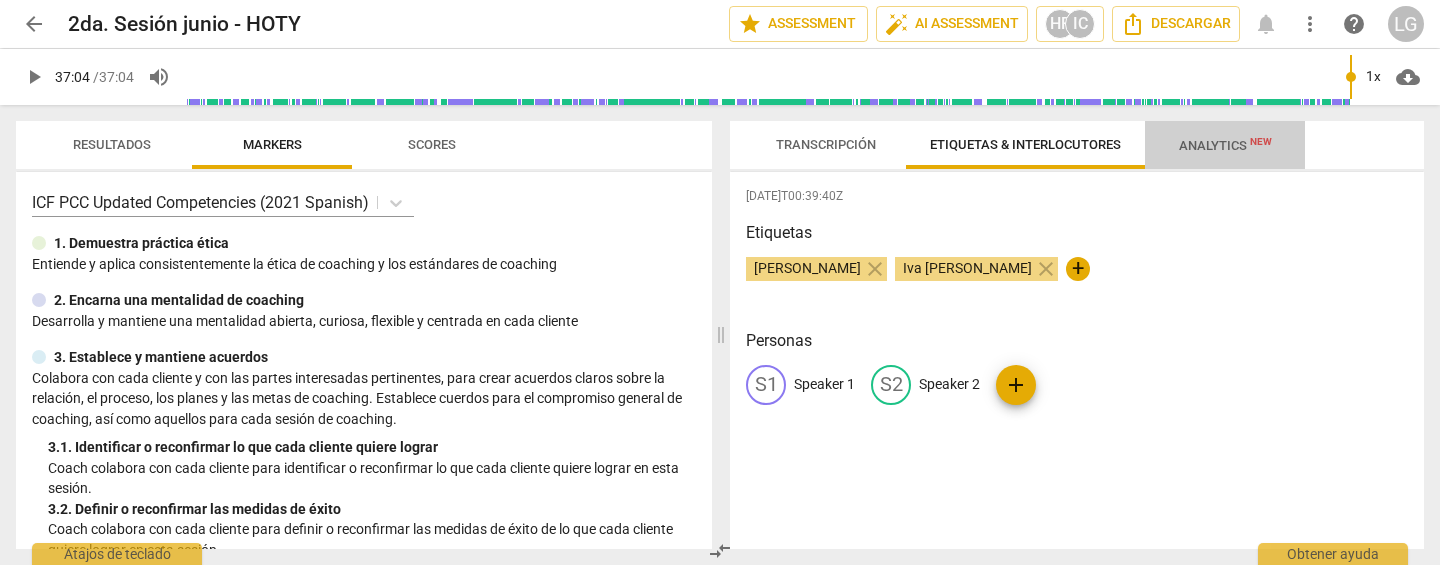 click on "Analytics   New" at bounding box center (1225, 145) 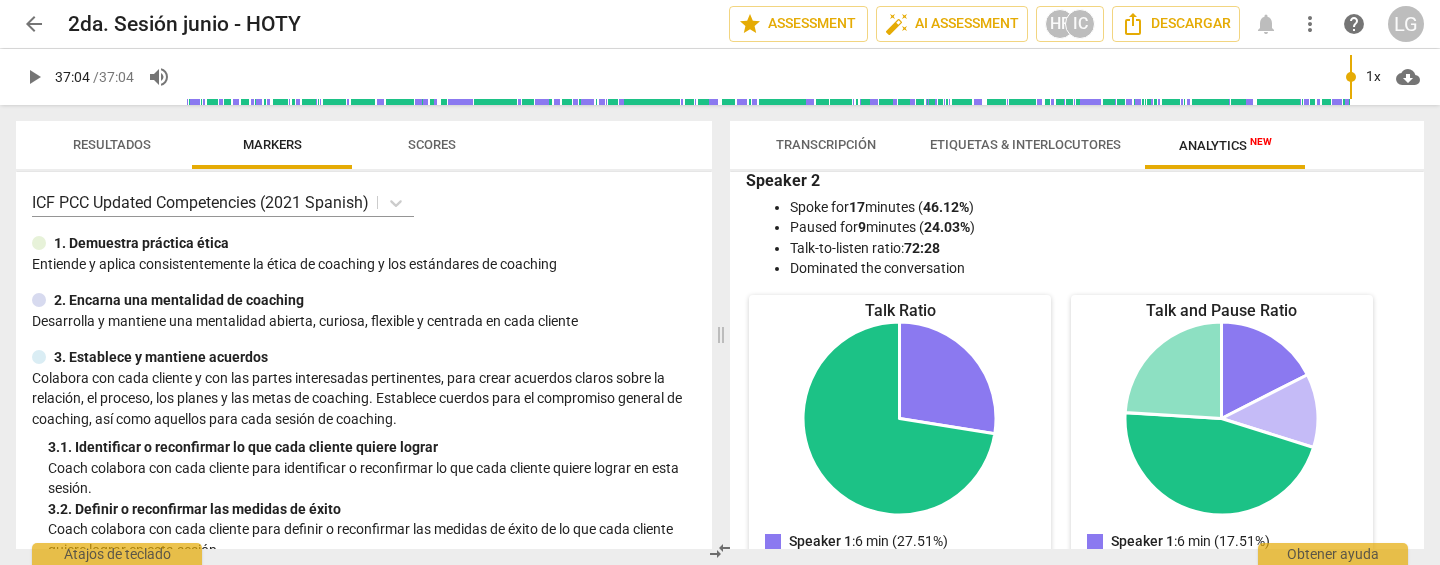 scroll, scrollTop: 0, scrollLeft: 0, axis: both 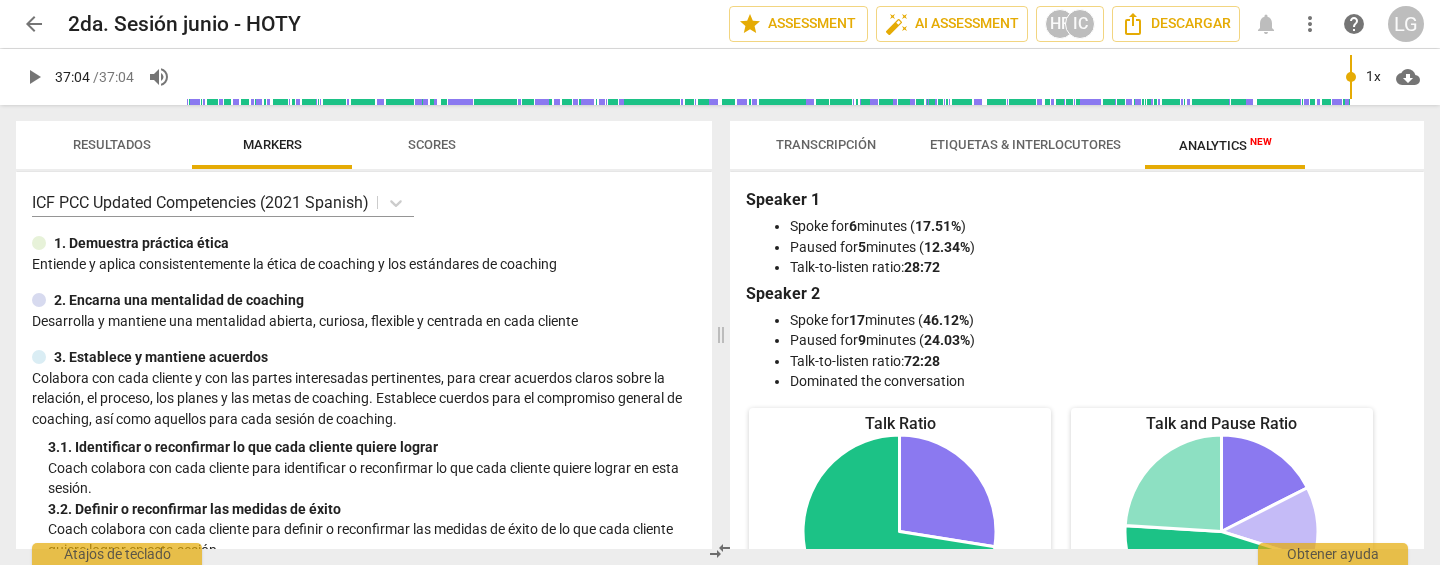 click on "Transcripción" at bounding box center (826, 144) 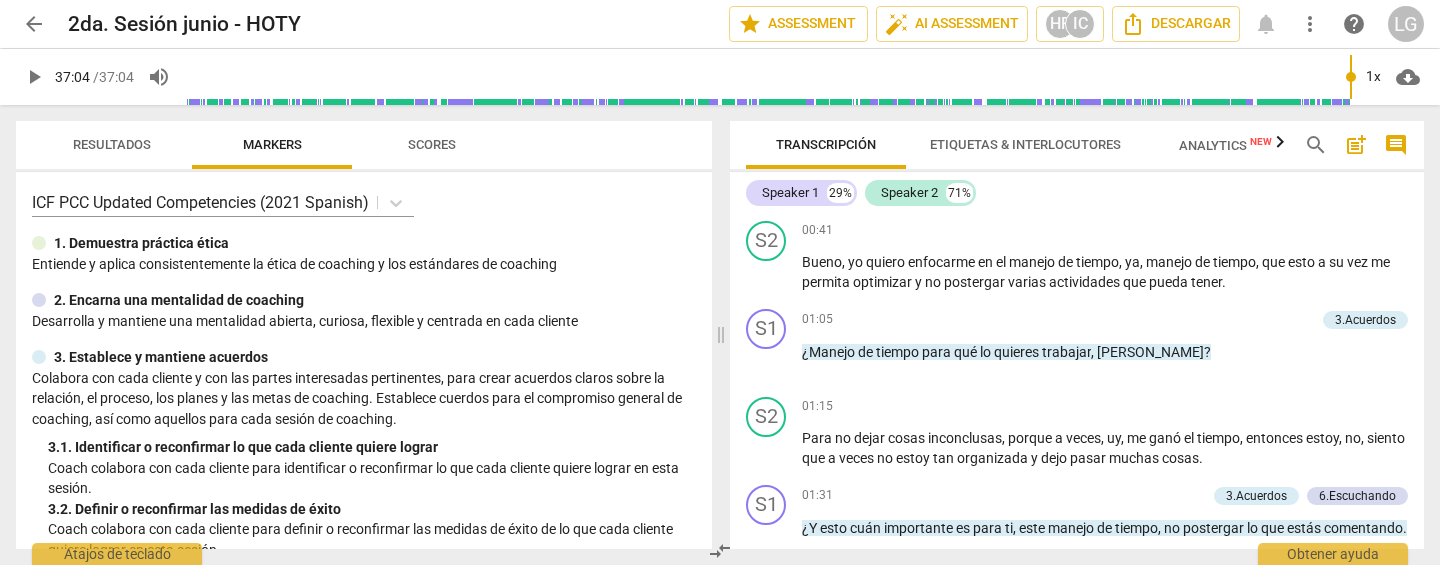 scroll, scrollTop: 2846, scrollLeft: 0, axis: vertical 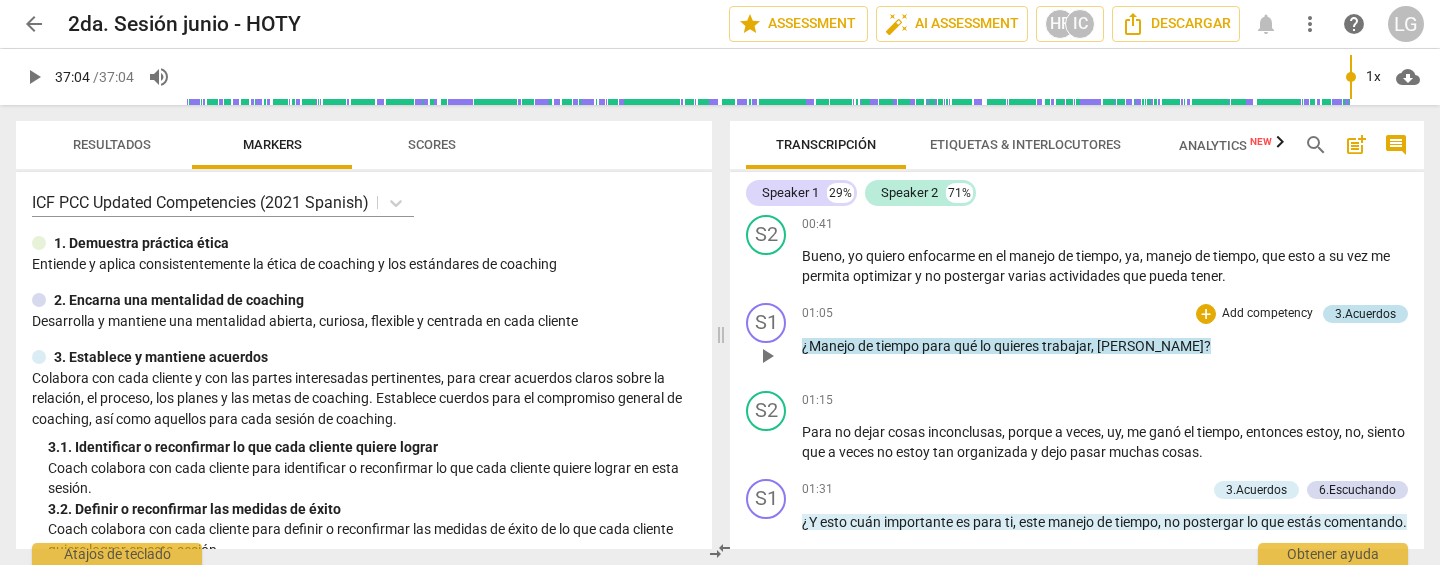 click on "3.Acuerdos" at bounding box center (1365, 314) 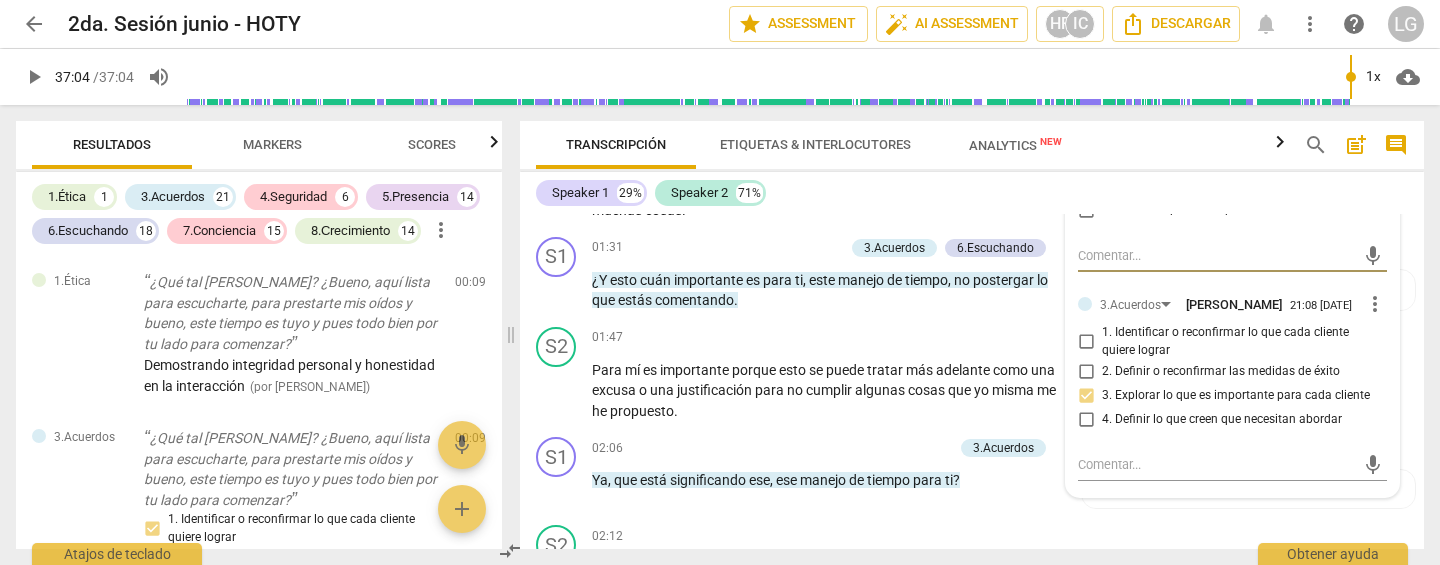 scroll, scrollTop: 2761, scrollLeft: 0, axis: vertical 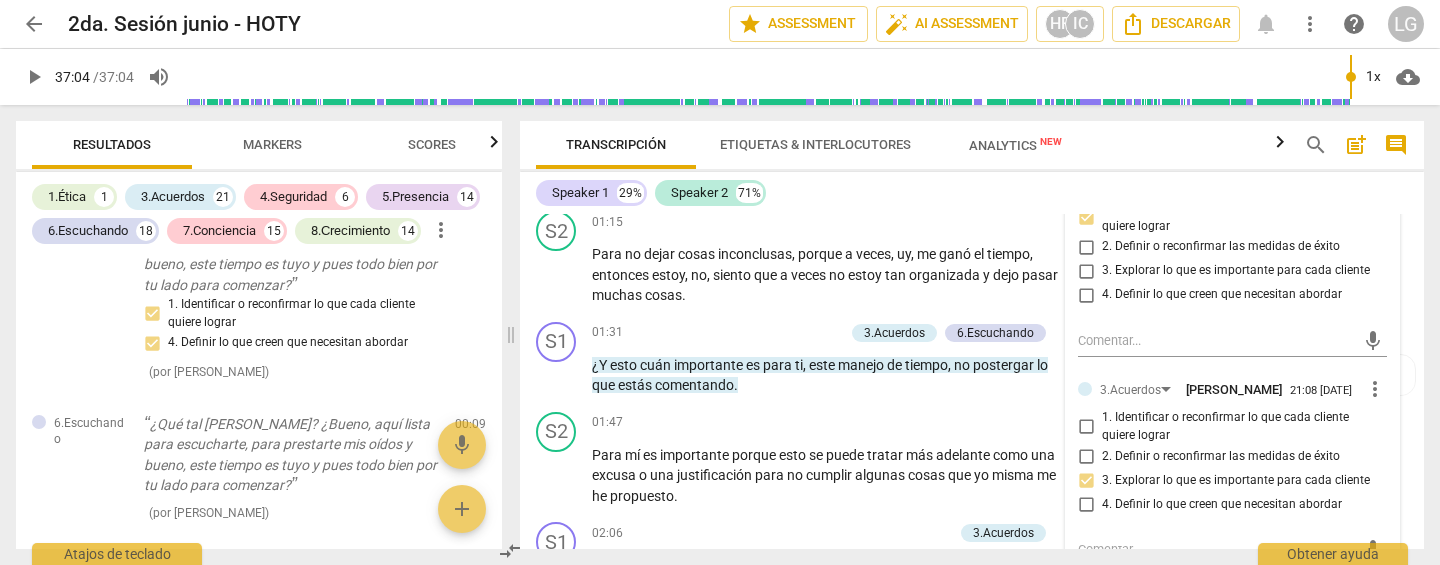 click on "4. Definir lo que creen que necesitan abordar" at bounding box center [1224, 295] 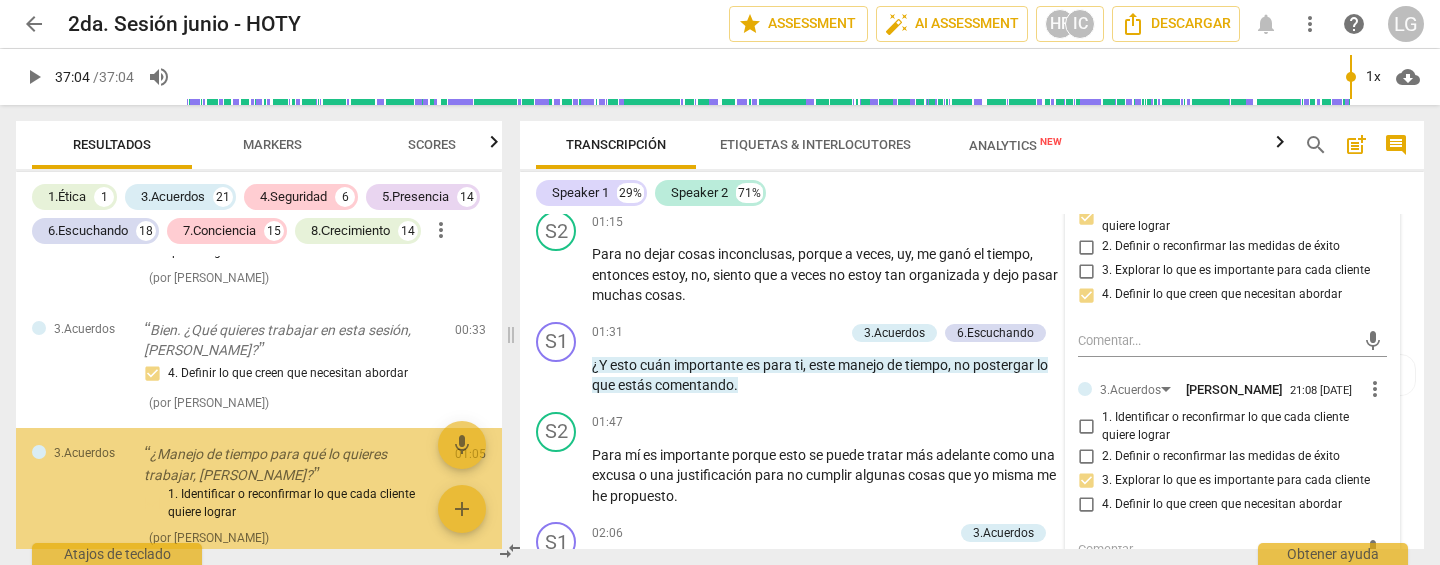 scroll, scrollTop: 642, scrollLeft: 0, axis: vertical 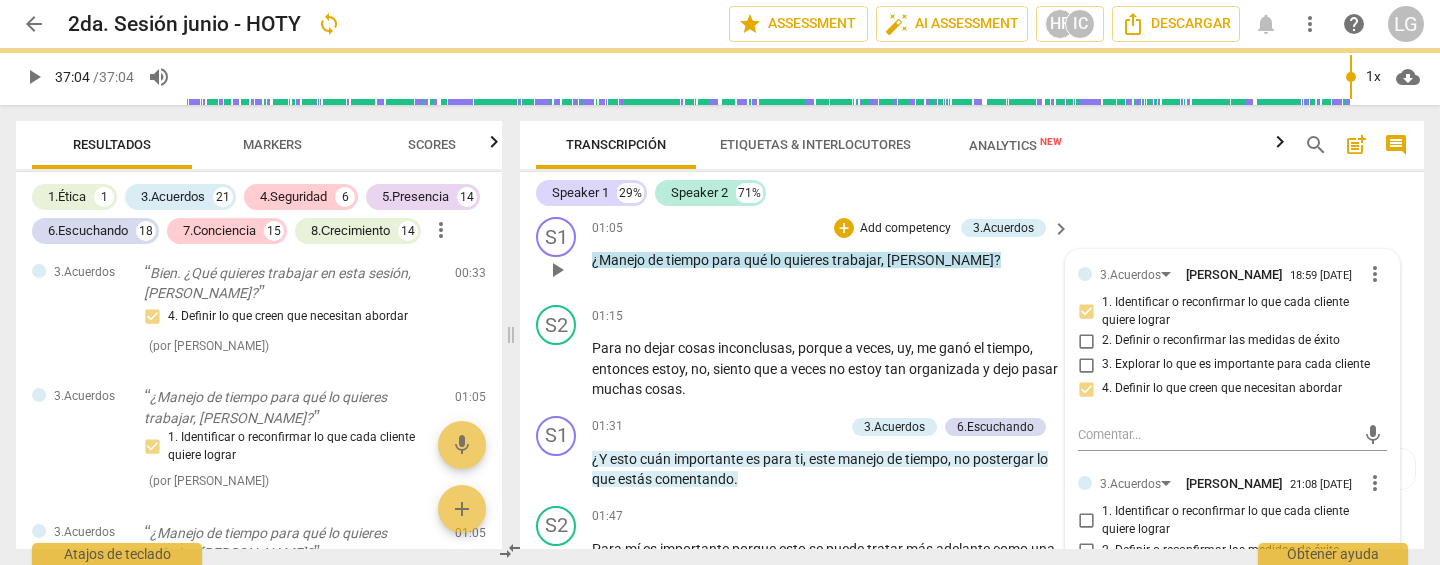 checkbox on "false" 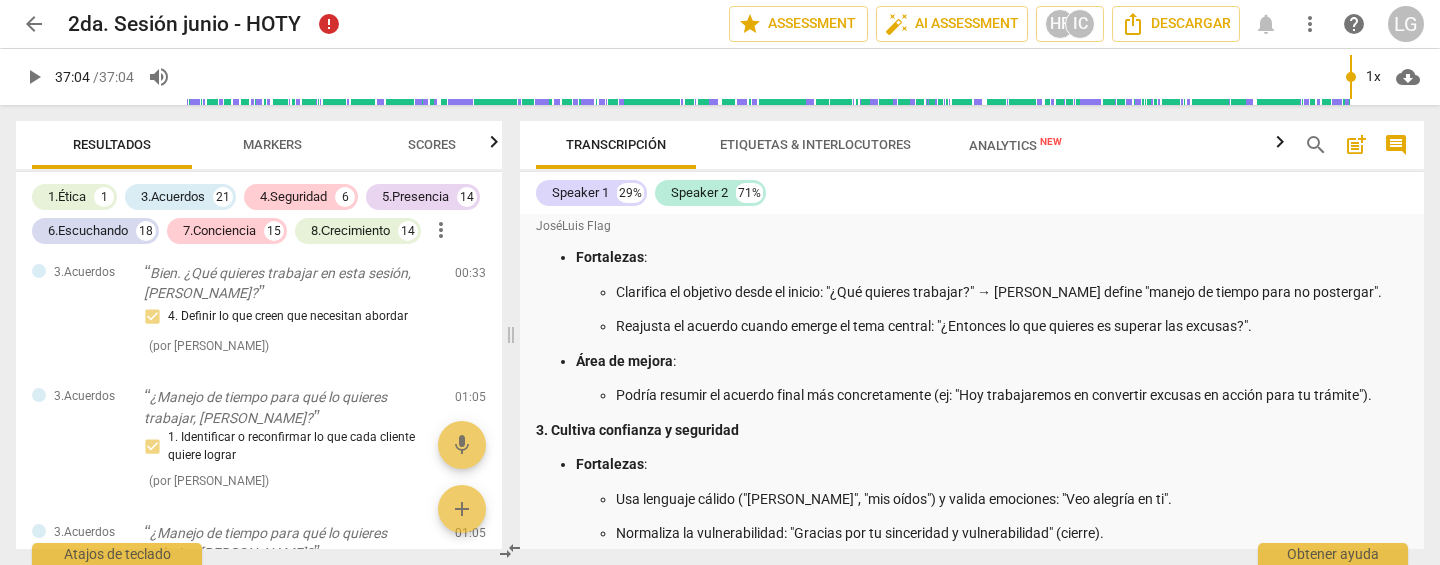 scroll, scrollTop: 0, scrollLeft: 0, axis: both 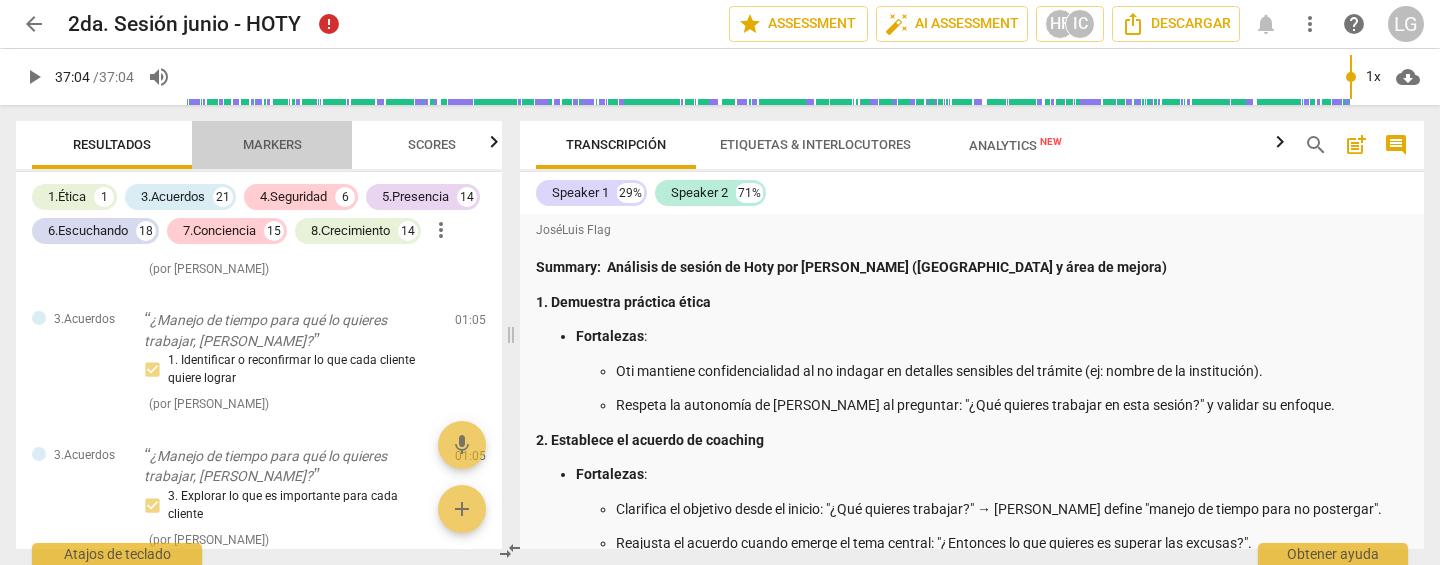 click on "Markers" at bounding box center (272, 144) 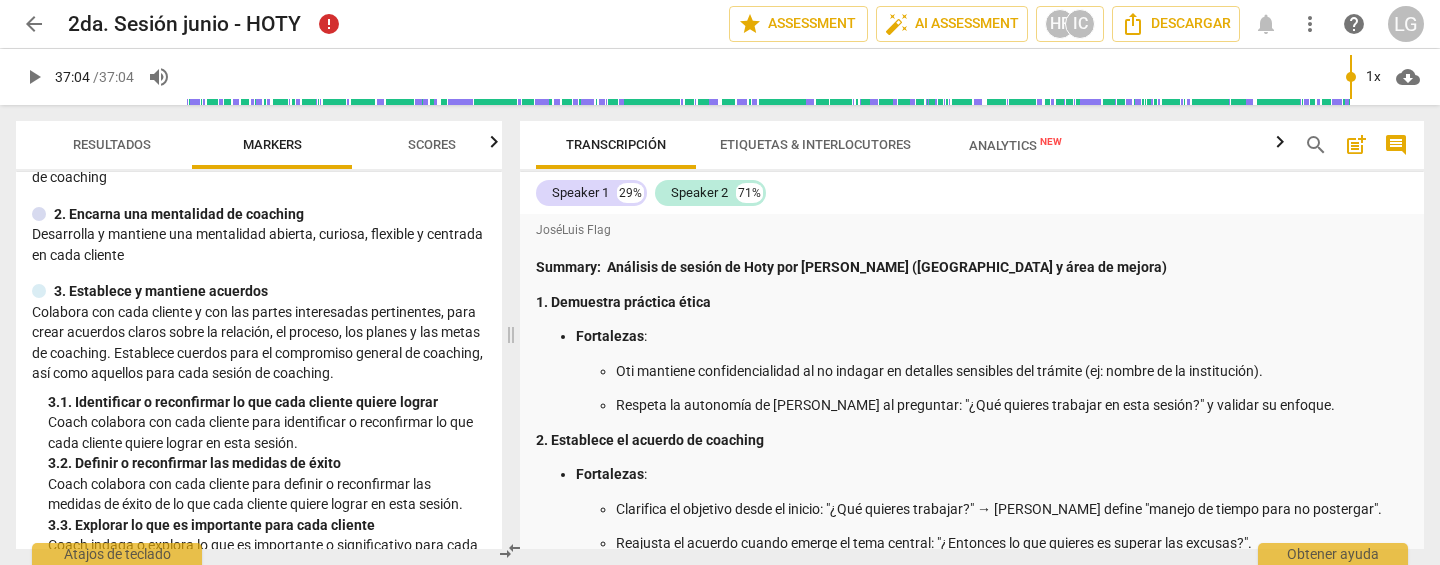 scroll, scrollTop: 109, scrollLeft: 0, axis: vertical 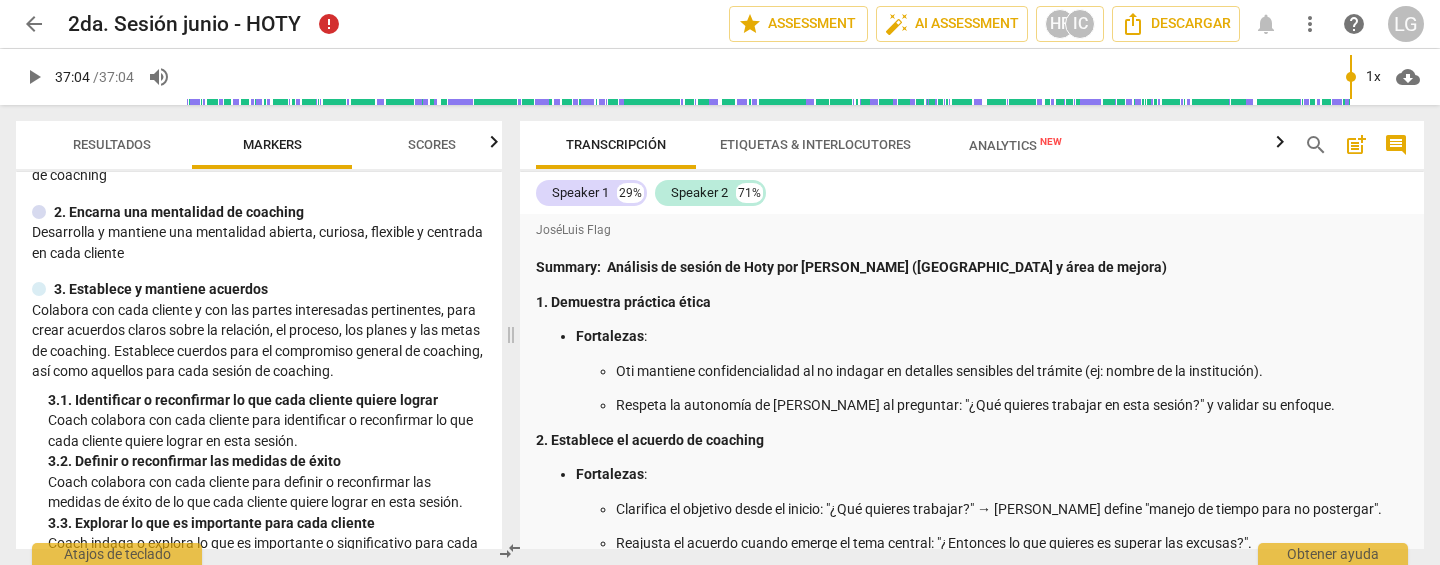 click on "Scores" at bounding box center [432, 144] 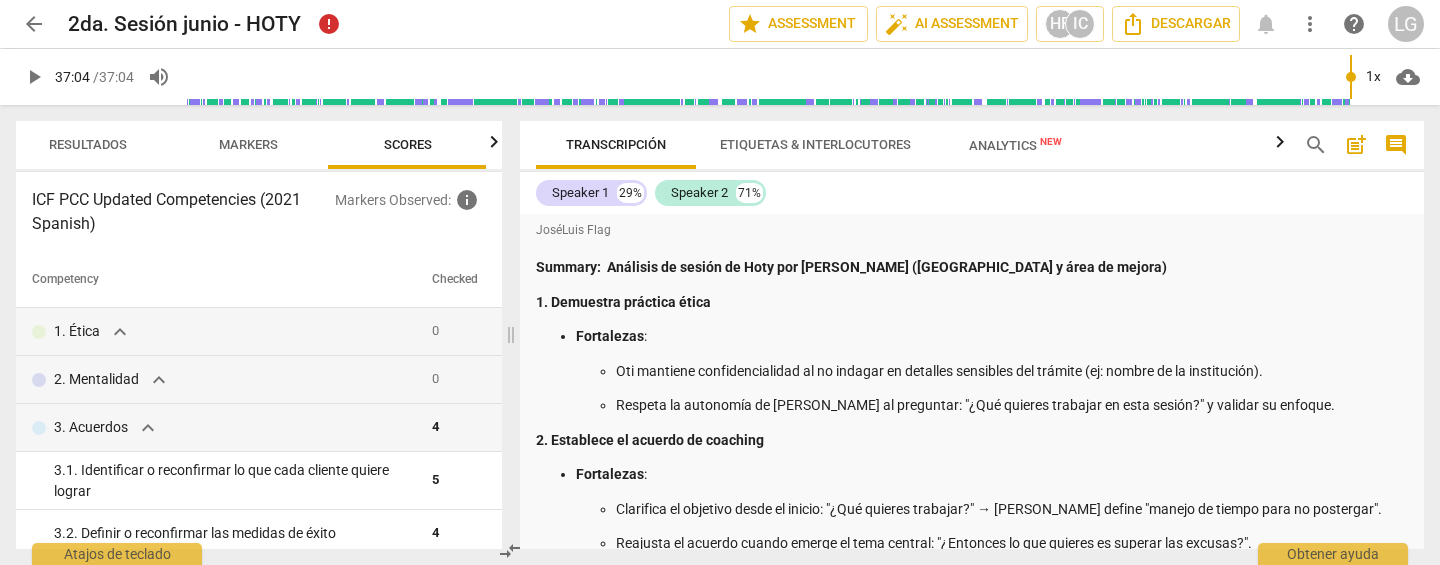 scroll, scrollTop: 0, scrollLeft: 26, axis: horizontal 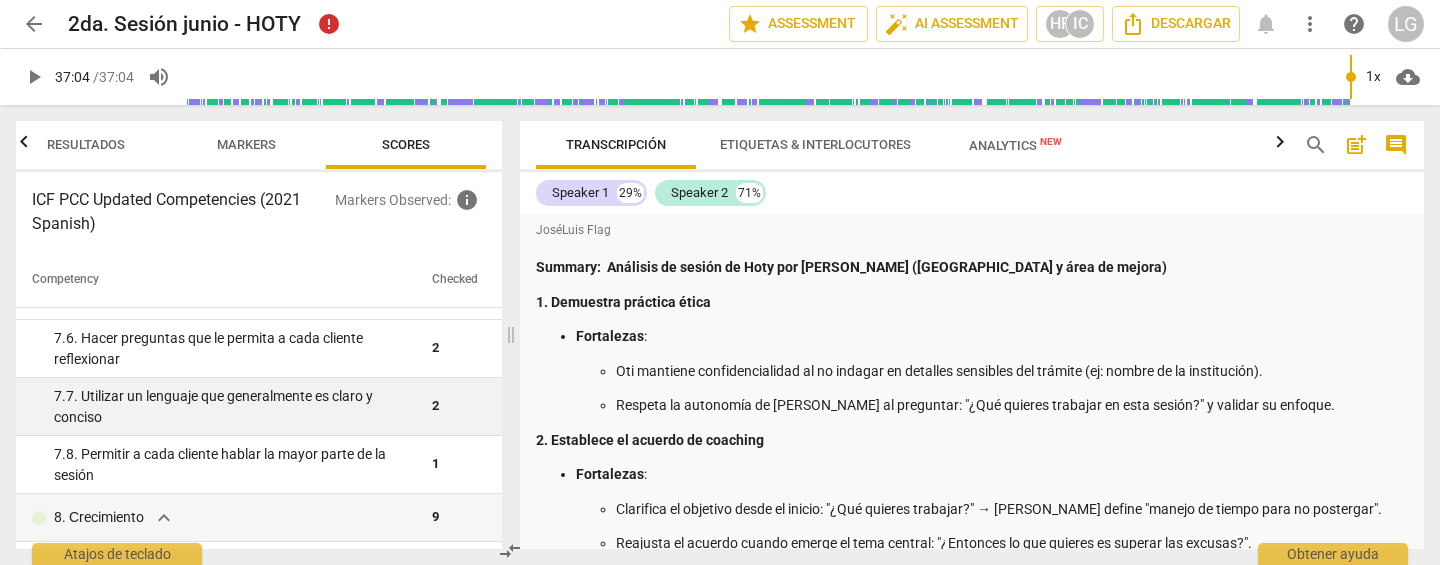 click on "7. 7. Utilizar un lenguaje que generalmente es claro y conciso" at bounding box center (235, 406) 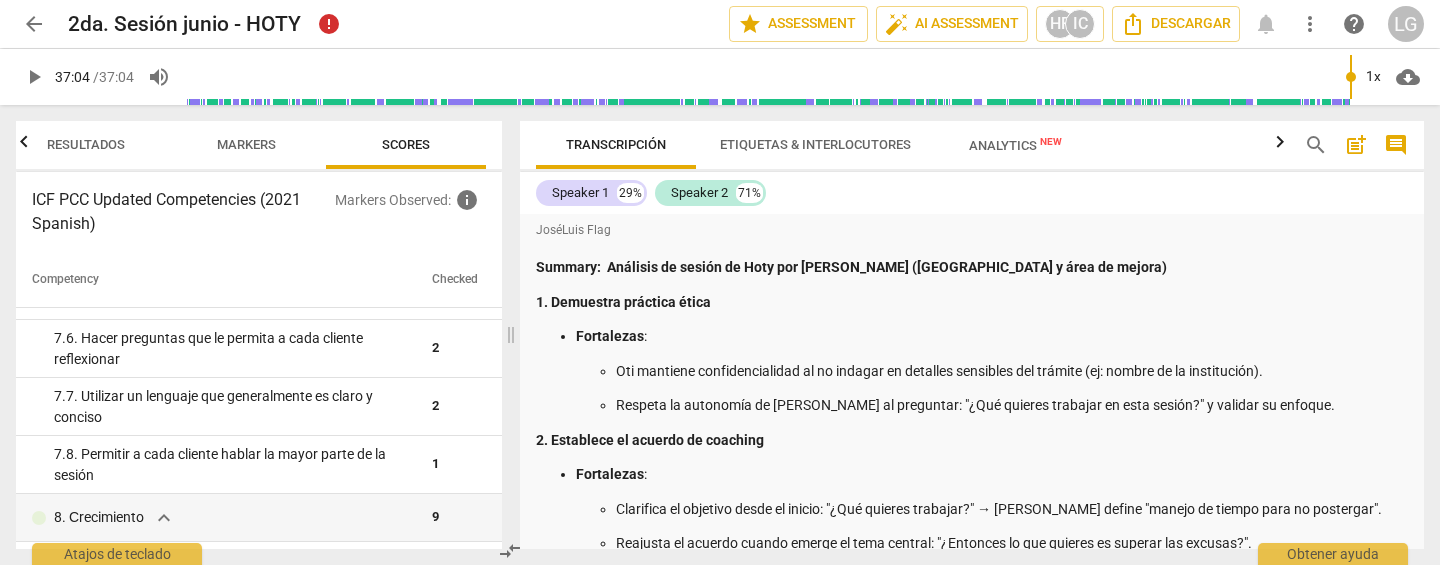 click on "Resultados Markers Scores ICF PCC Updated Competencies (2021 Spanish) Markers Observed : info Competency Checked 1. Ética expand_more 0     2. Mentalidad expand_more 0     3. Acuerdos expand_more 4     3. 1. Identificar o reconfirmar lo que cada cliente quiere lograr  5     3. 2. Definir o reconfirmar las medidas de éxito  4     3. 3. Explorar lo que es importante para cada cliente  8     3. 4. Definir lo que creen que necesitan abordar  7     4. Seguridad expand_more 4     4. 1. Demostrar el respeto 1     4. 2. Mostrar apoyo, empatía o preocupación 4     4. 3. Reconocer y apoyar la expresión de sentimientos 2     4. 4. Colaborar con cada cliente invitándole  1     5. Presencia expand_more 5     5. 1. Actuar en respuesta a toda la persona  1     5. 2. Actuar en respuesta a lo que cada cliente quiere 4     5. 3. Colaborar con cada cliente apoyando a cada cliente 6     5. 4. Demuestrar curiosidad 7     5. 5. Crear o dejar espacio para el silencio 2     6. Escuchando expand_more 7     6. 6     6. 4     6." at bounding box center (255, 335) 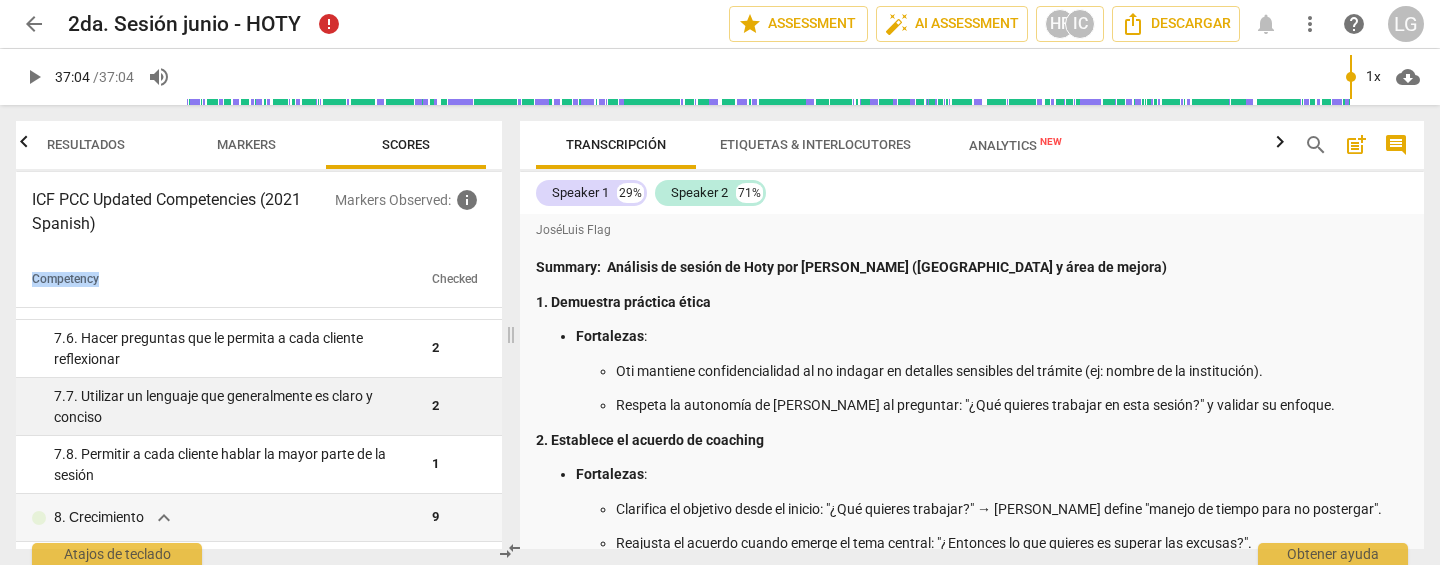 click on "7. 7. Utilizar un lenguaje que generalmente es claro y conciso" at bounding box center (220, 407) 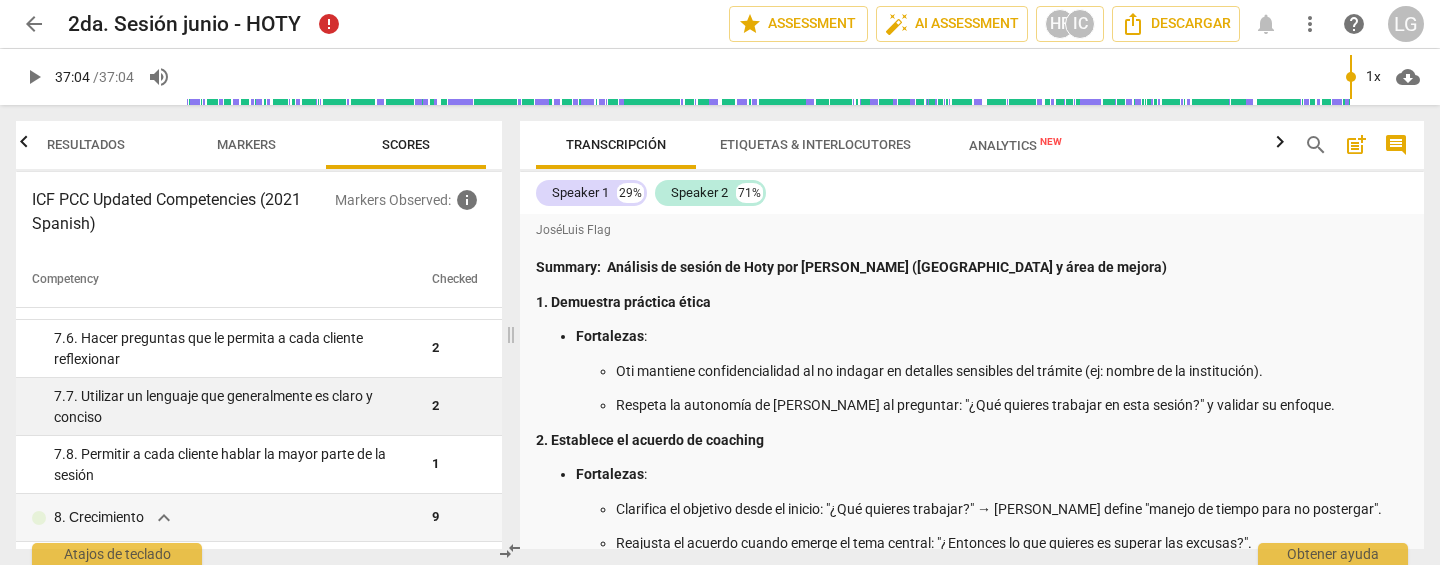 click on "7. 7. Utilizar un lenguaje que generalmente es claro y conciso" at bounding box center (220, 407) 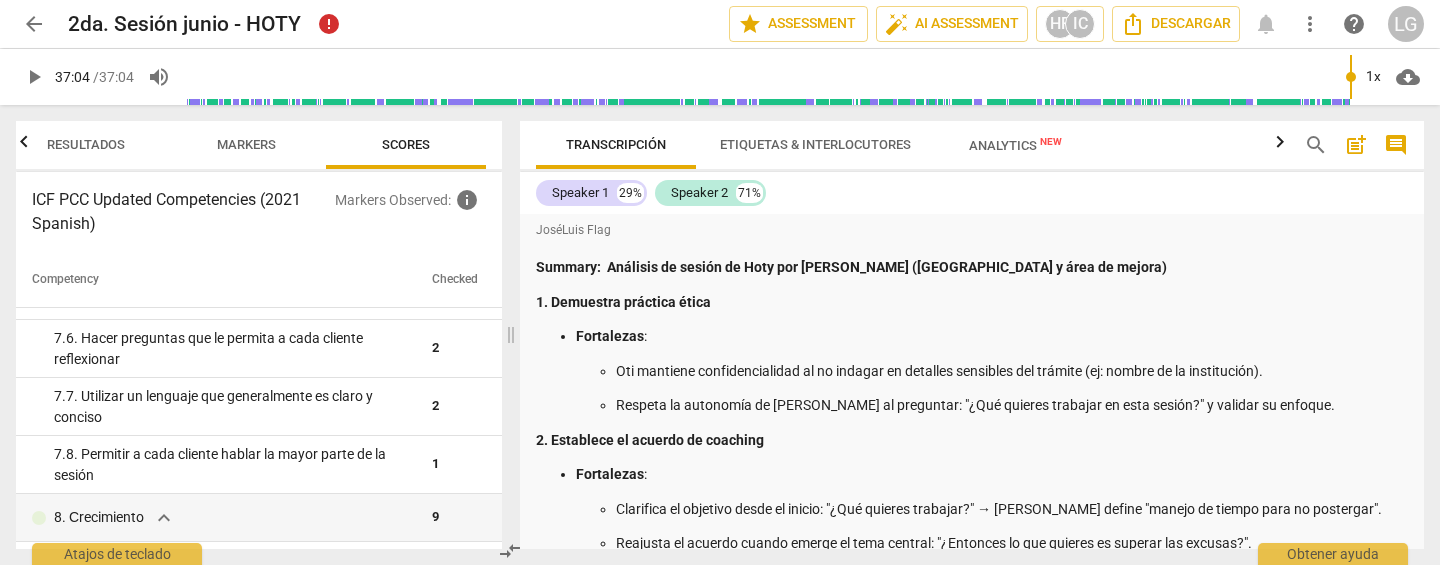 click on "Checked" at bounding box center [455, 280] 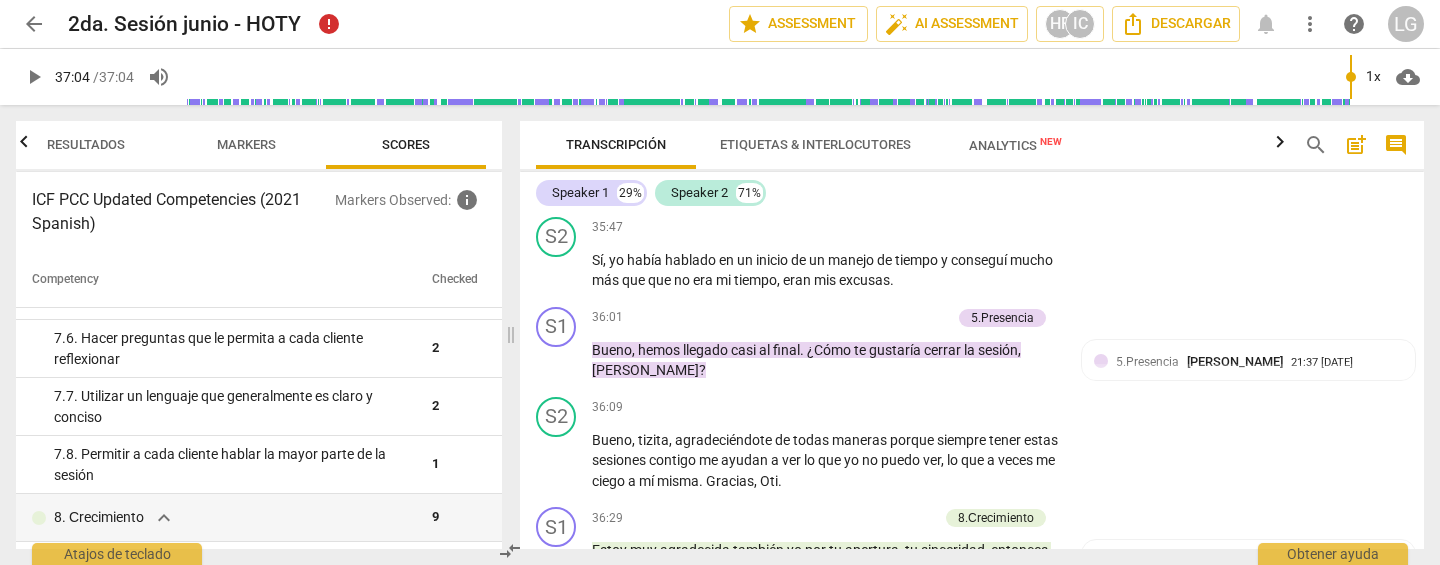 scroll, scrollTop: 16865, scrollLeft: 0, axis: vertical 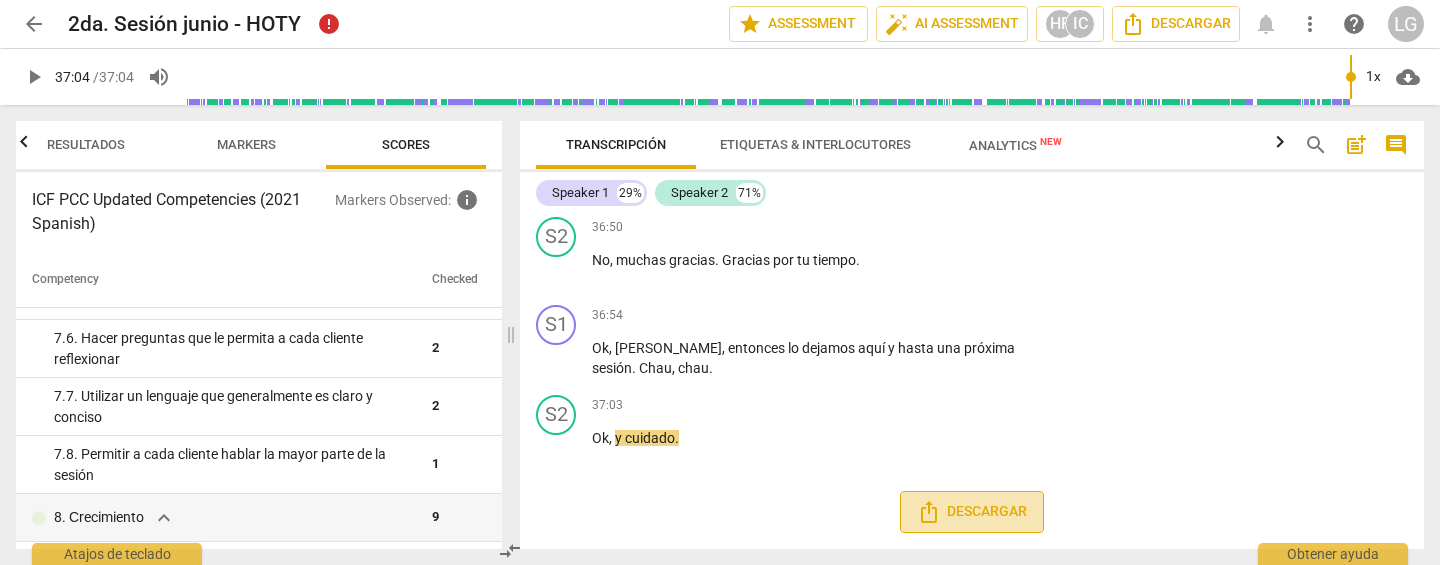 click on "Descargar" at bounding box center (972, 512) 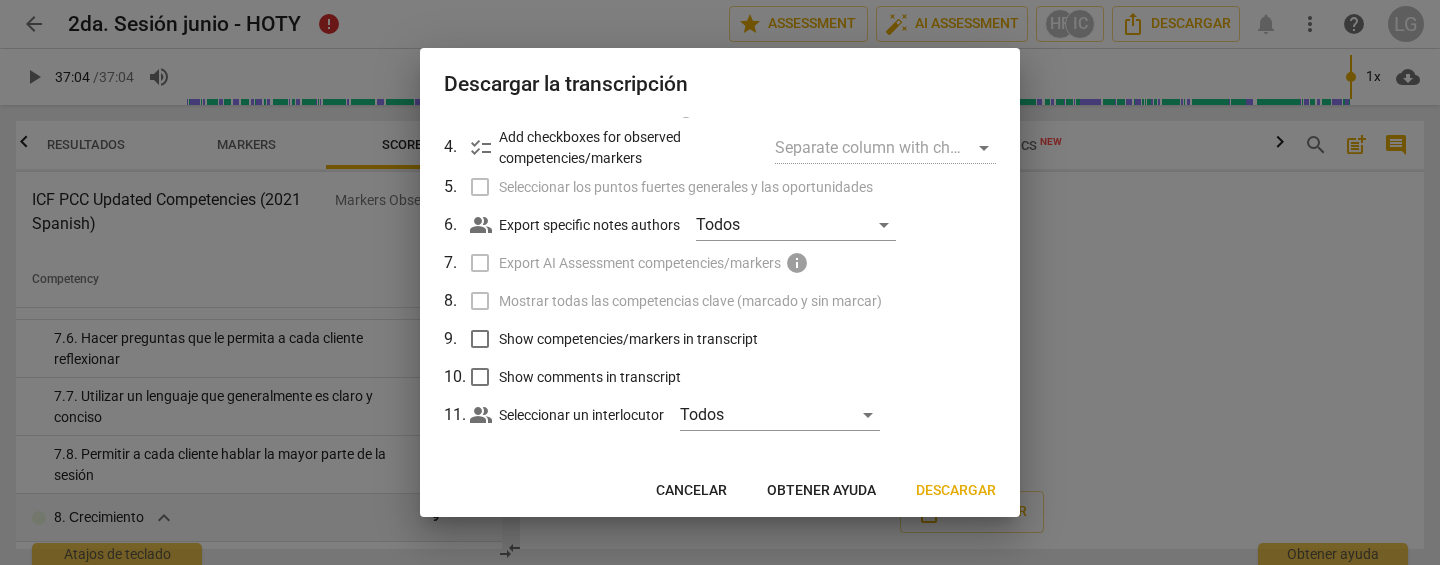 scroll, scrollTop: 193, scrollLeft: 0, axis: vertical 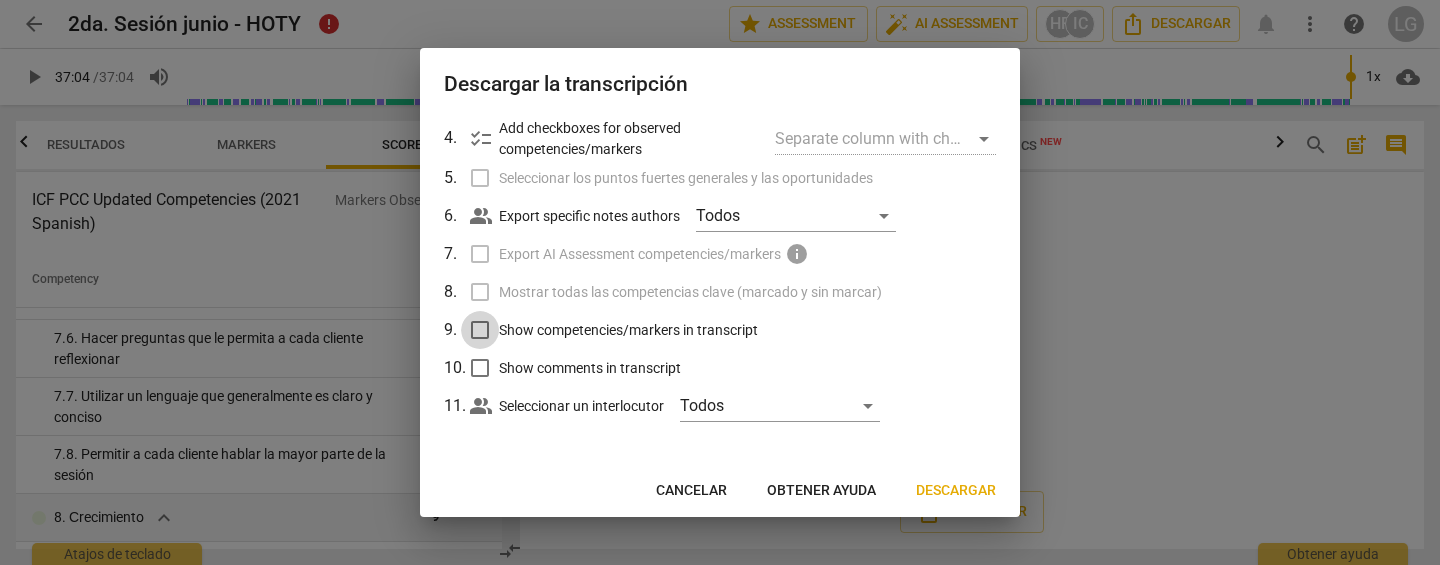 click on "Show competencies/markers in transcript" at bounding box center (480, 330) 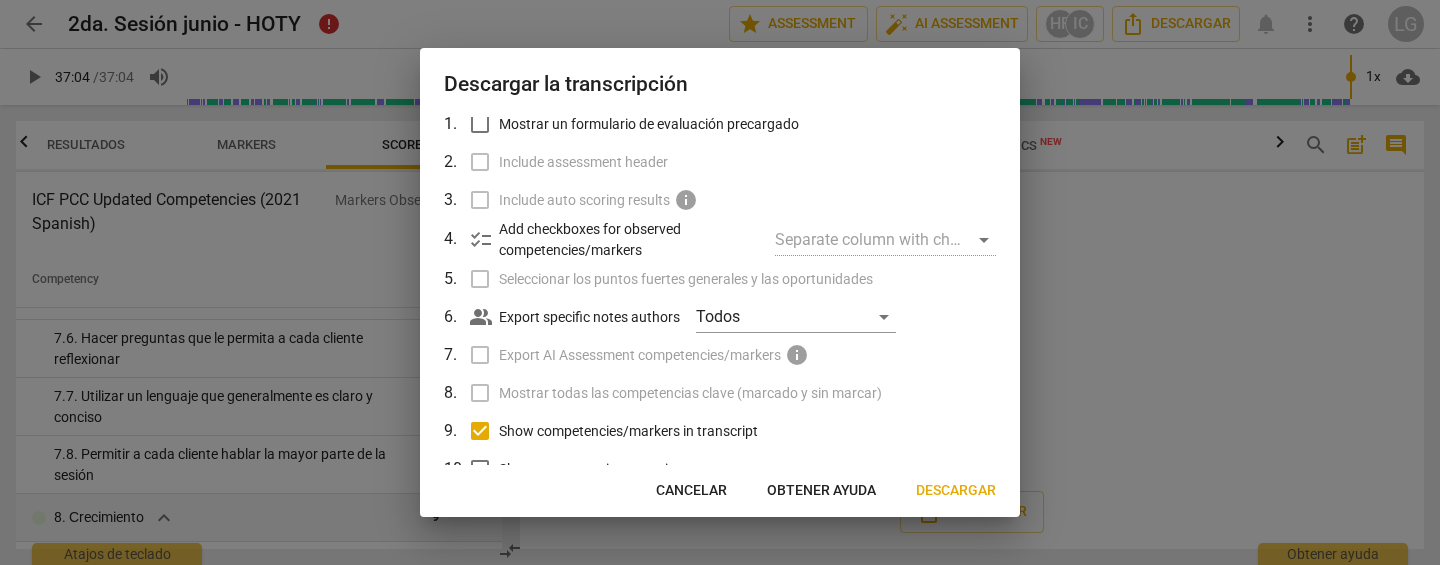 scroll, scrollTop: 120, scrollLeft: 0, axis: vertical 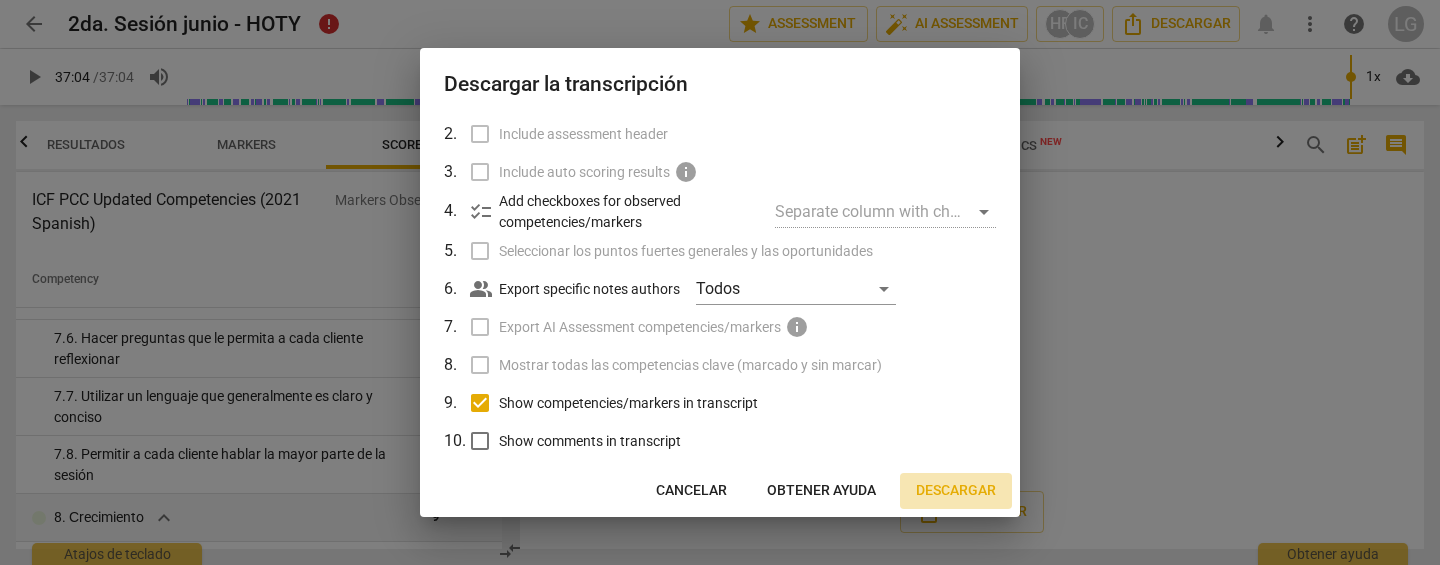 click on "Descargar" at bounding box center [956, 491] 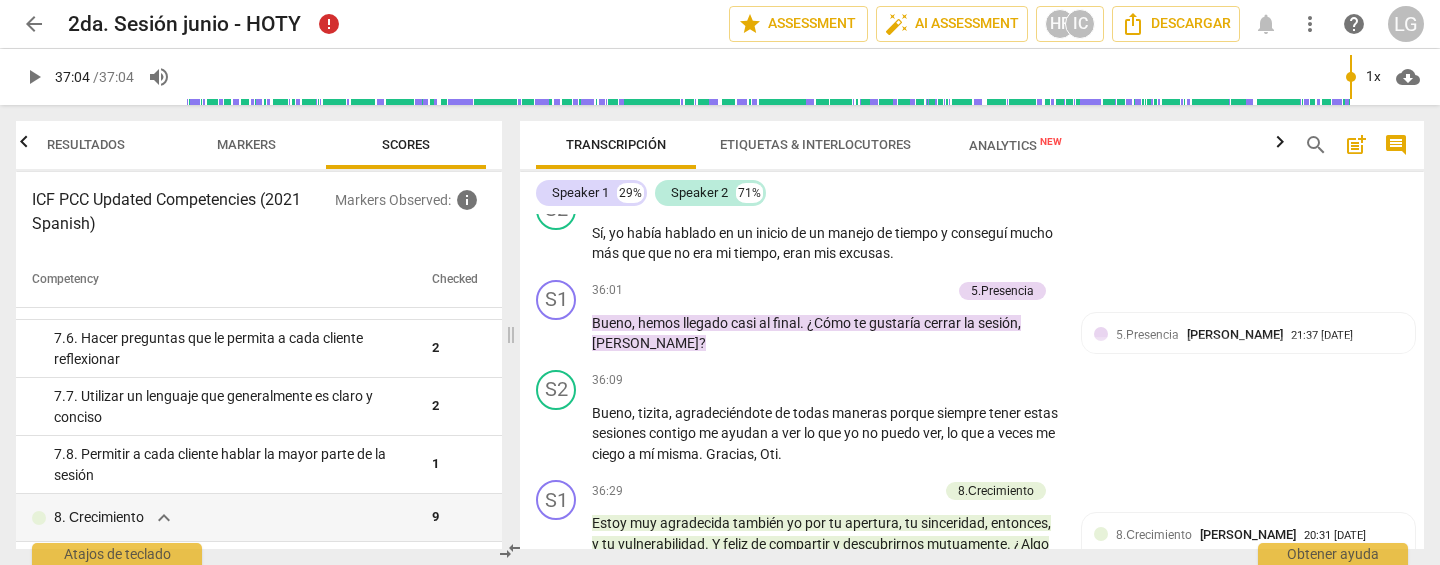 scroll, scrollTop: 16865, scrollLeft: 0, axis: vertical 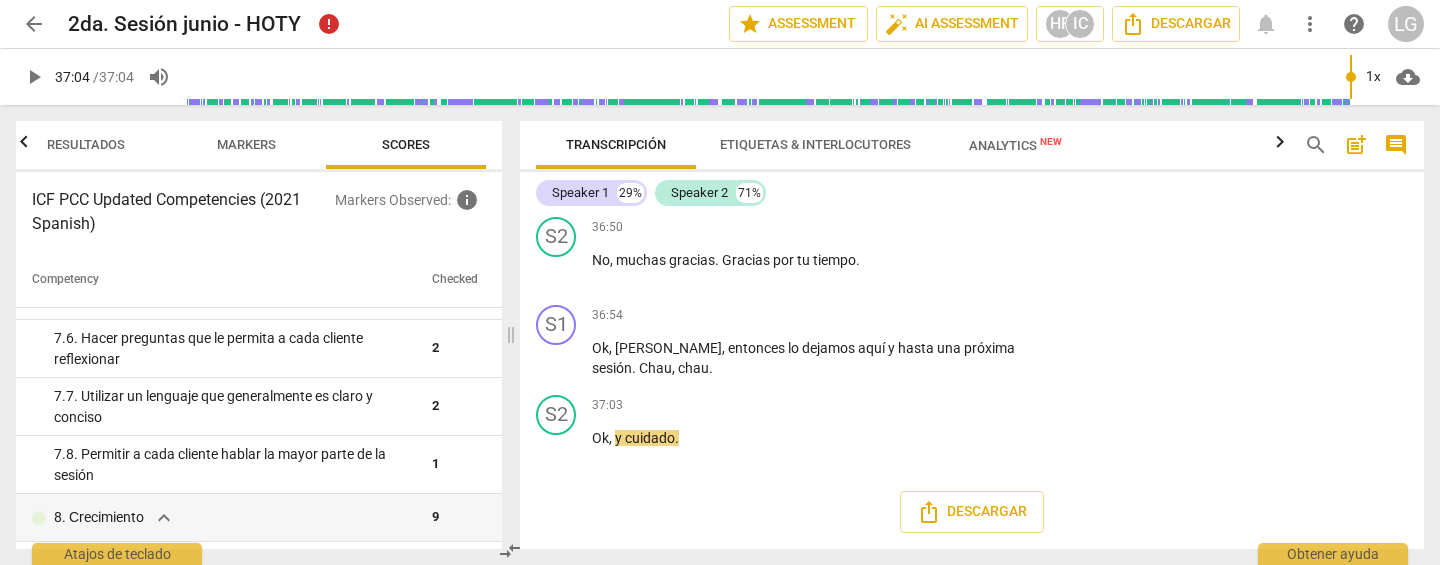 click on "Markers" at bounding box center (246, 144) 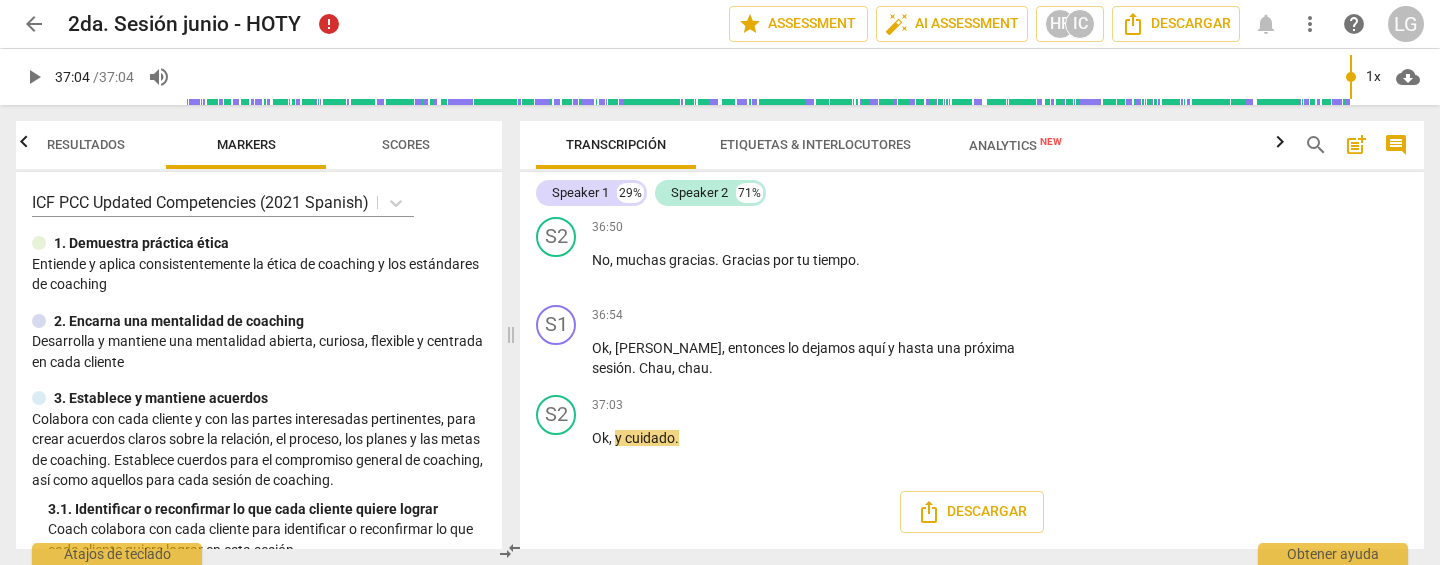 click on "Resultados" at bounding box center [86, 144] 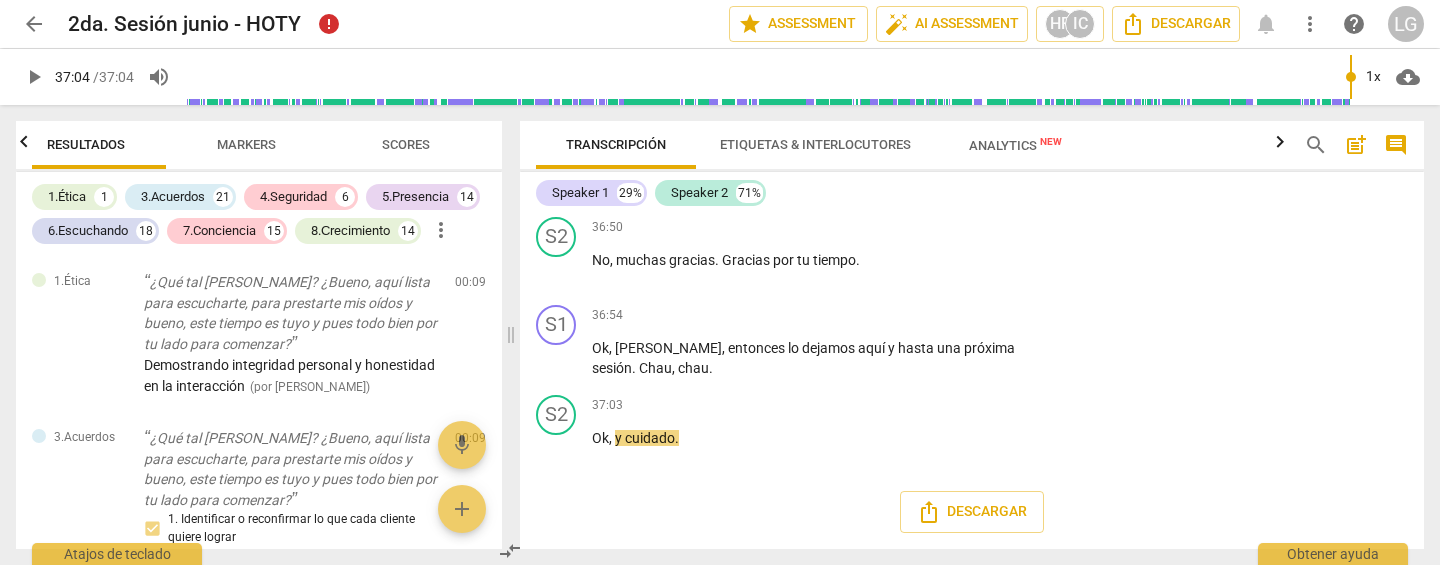 scroll, scrollTop: 0, scrollLeft: 0, axis: both 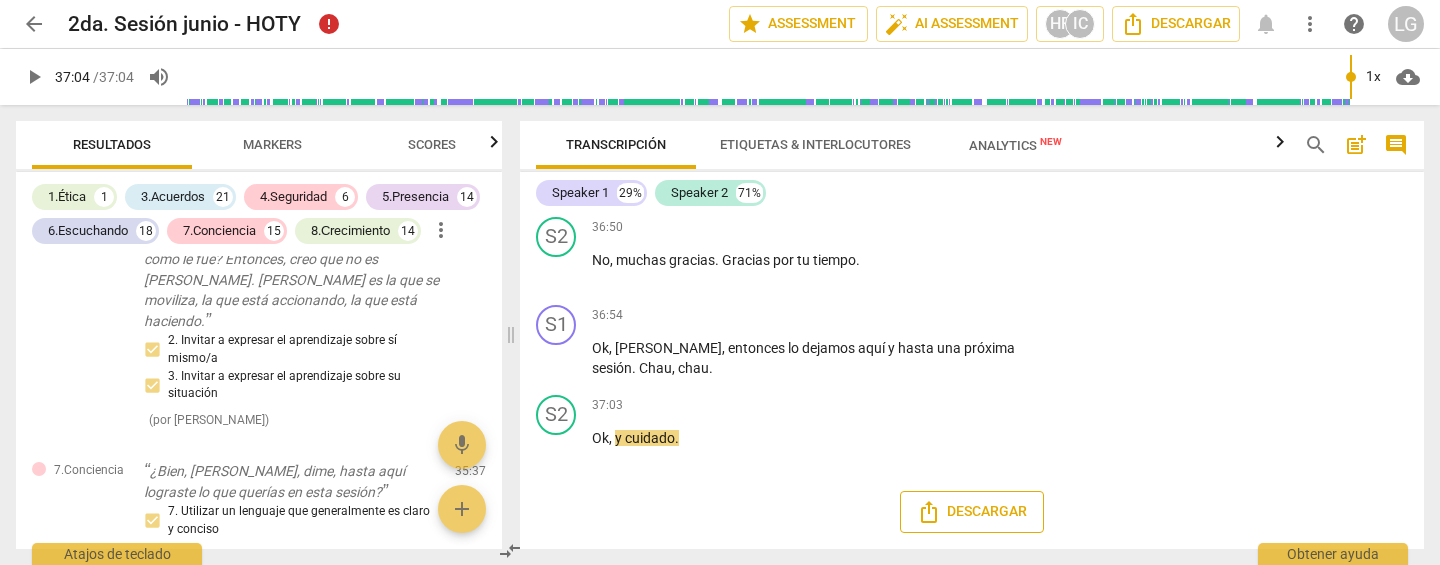 click on "Descargar" at bounding box center [972, 512] 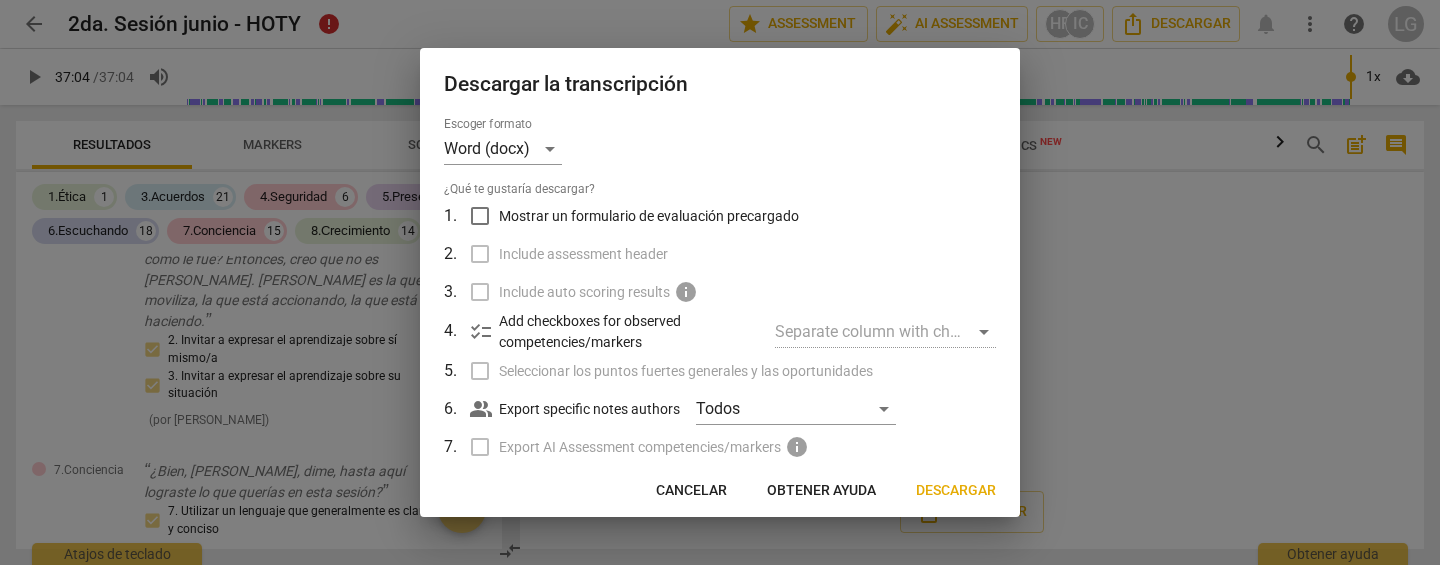click on "Mostrar un formulario de evaluación precargado" at bounding box center (480, 216) 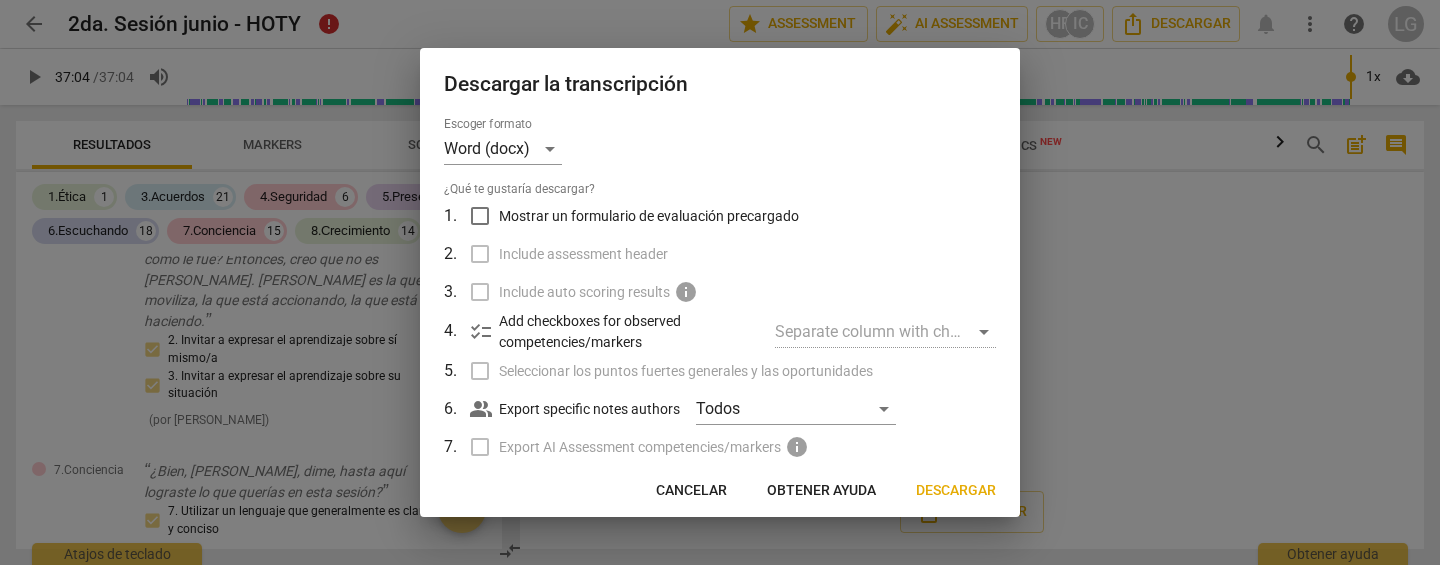 checkbox on "true" 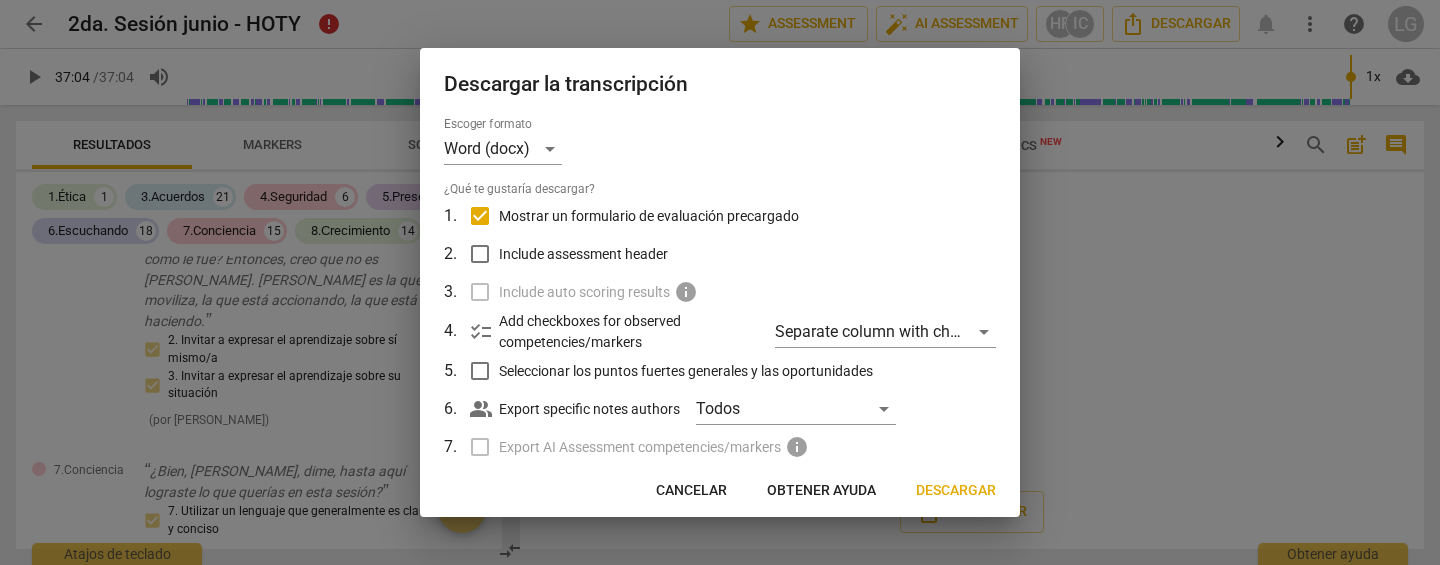 click on "Include assessment header" at bounding box center (480, 254) 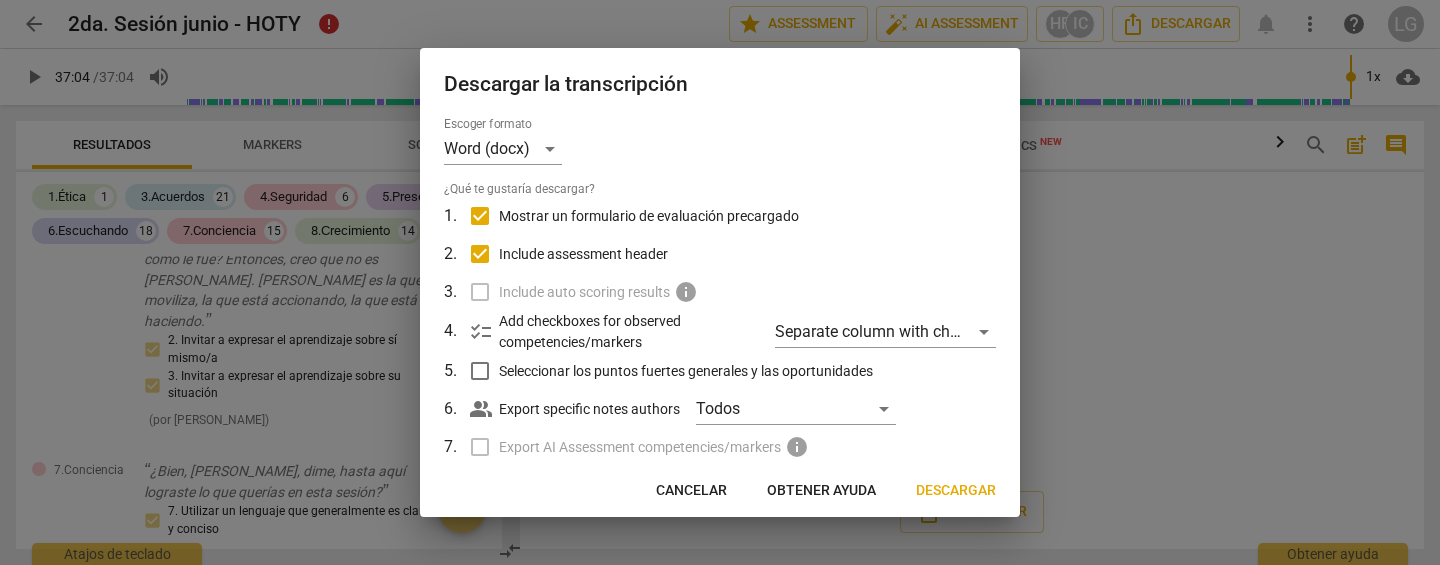click on "Include auto scoring results info" at bounding box center [718, 292] 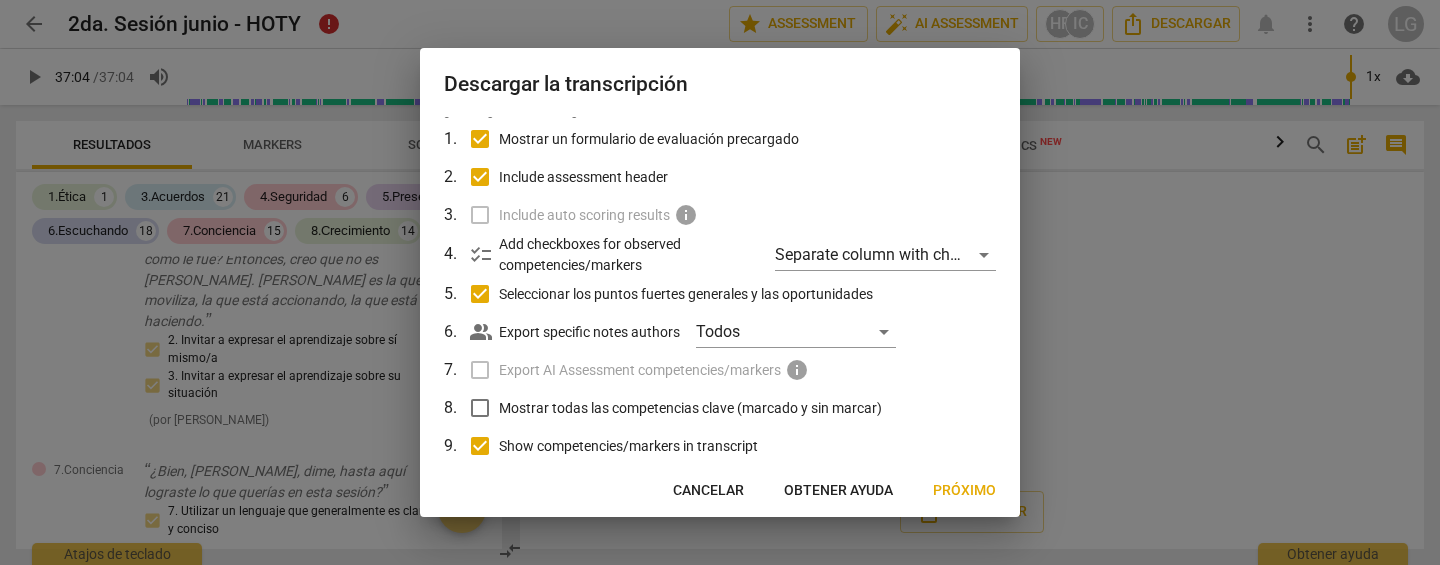 scroll, scrollTop: 80, scrollLeft: 0, axis: vertical 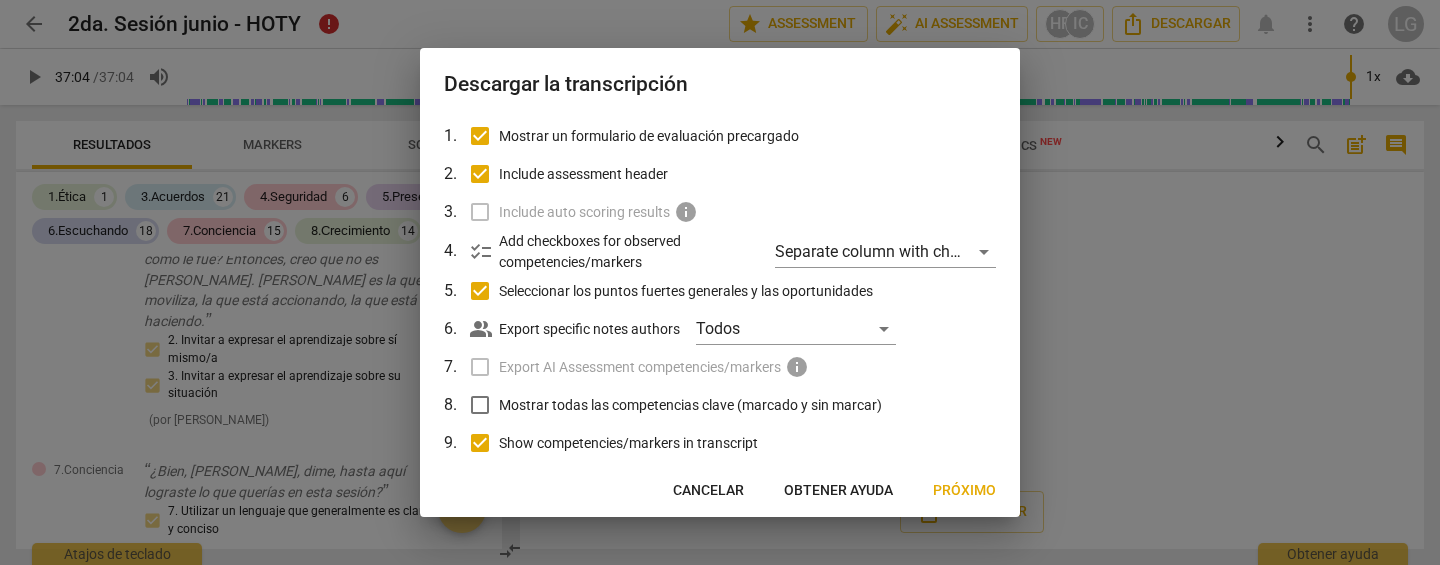 click on "Export AI Assessment competencies/markers info" at bounding box center [718, 367] 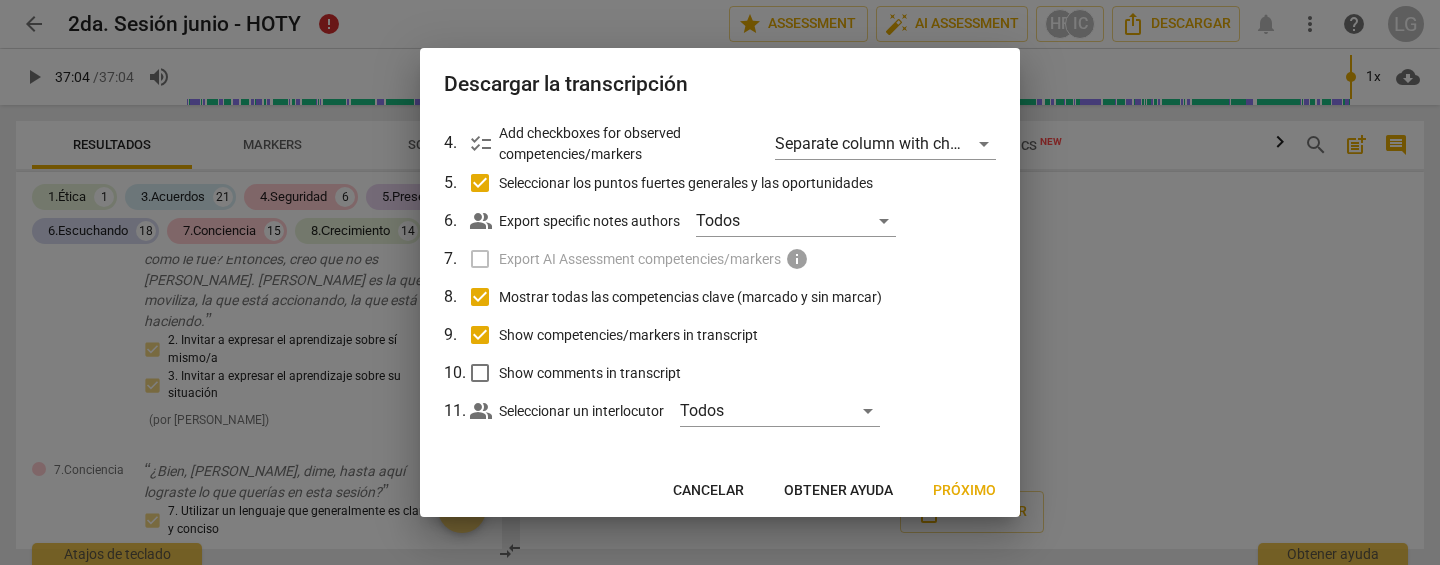 scroll, scrollTop: 193, scrollLeft: 0, axis: vertical 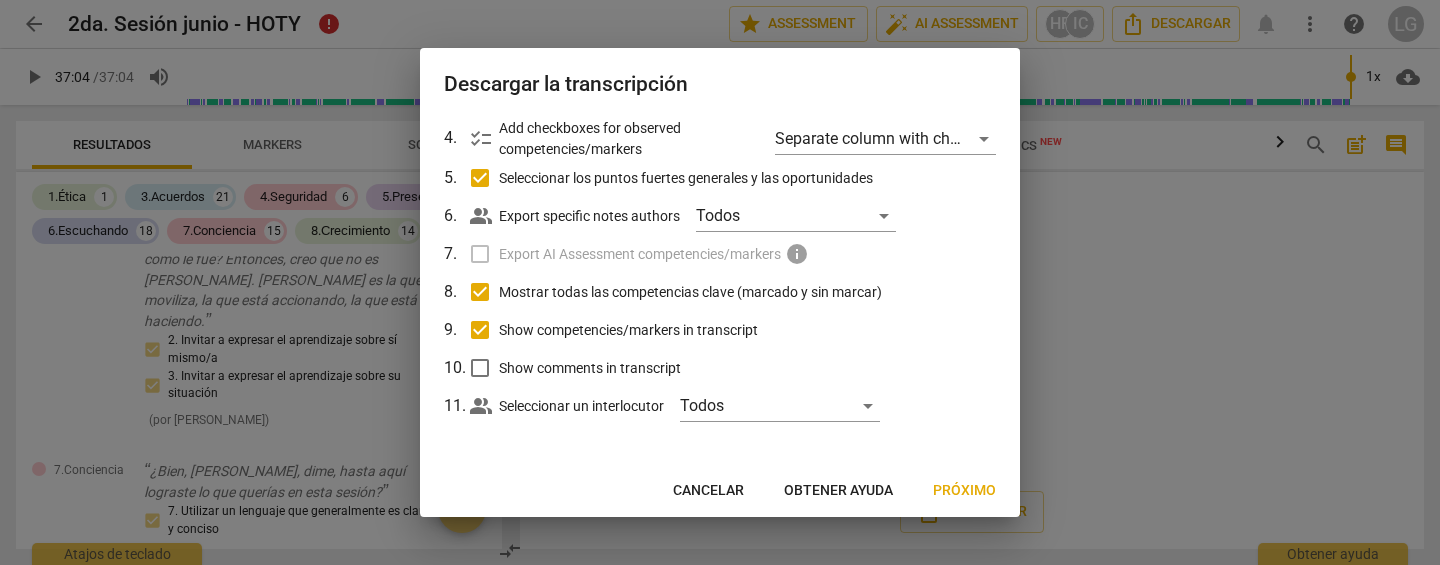 click on "Show comments in transcript" at bounding box center (480, 368) 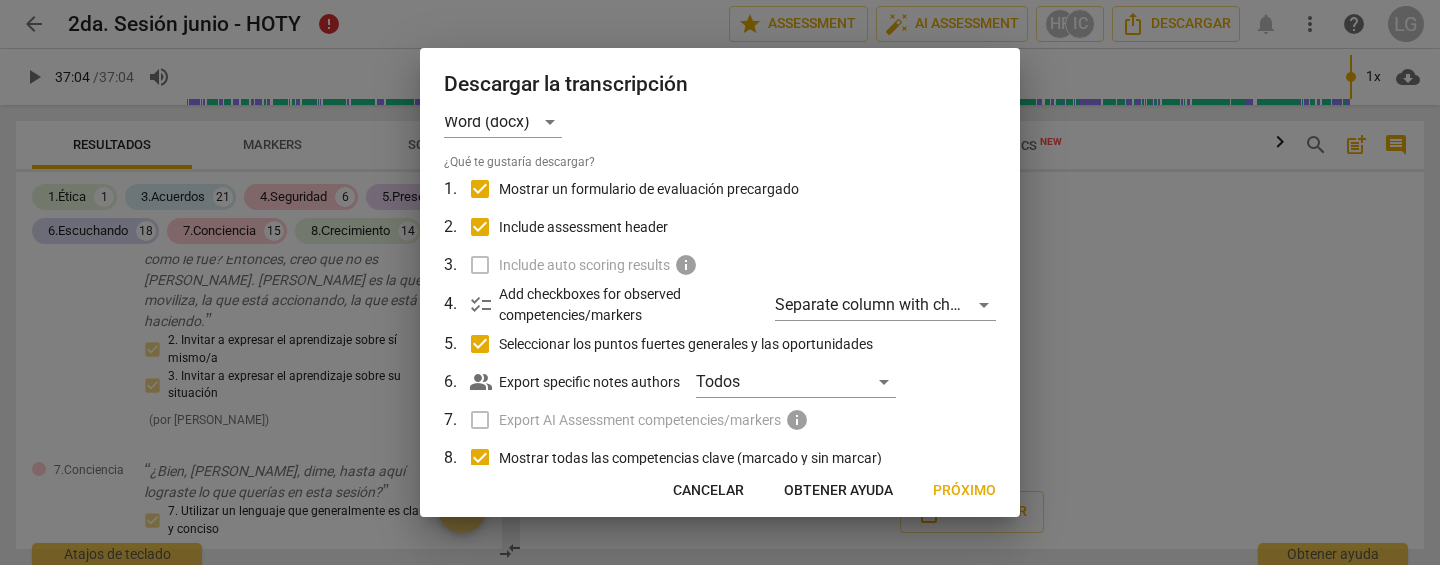 scroll, scrollTop: 0, scrollLeft: 0, axis: both 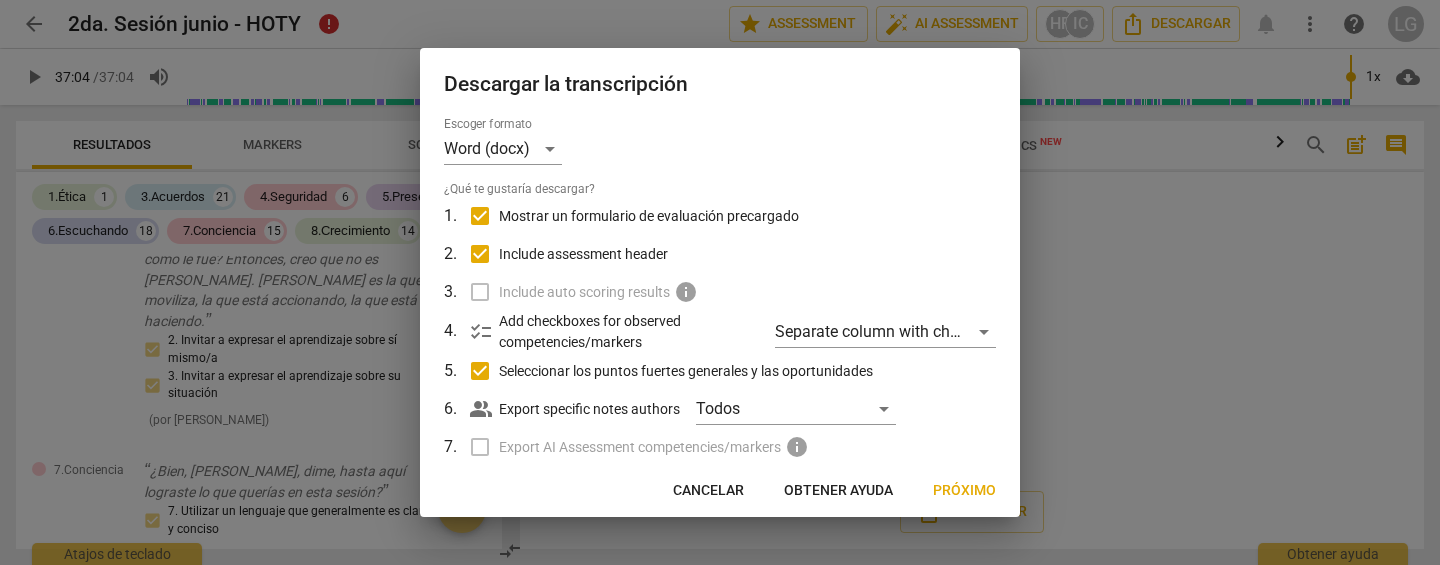 click on "Include auto scoring results info" at bounding box center [718, 292] 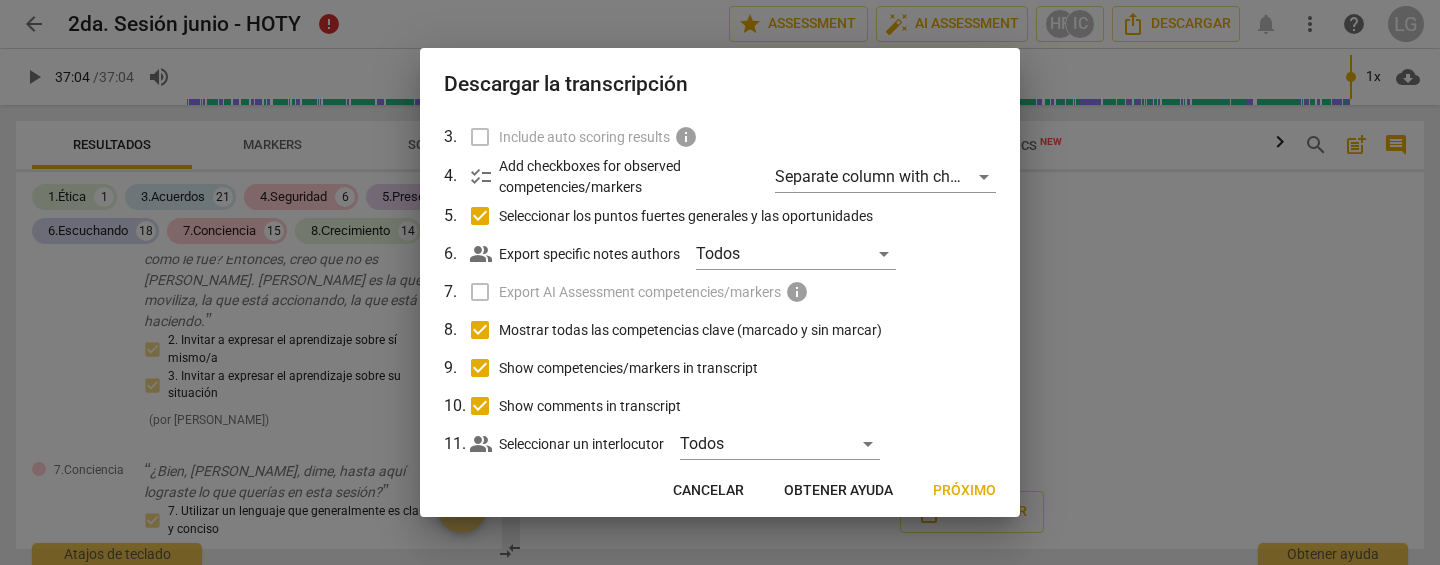 scroll, scrollTop: 193, scrollLeft: 0, axis: vertical 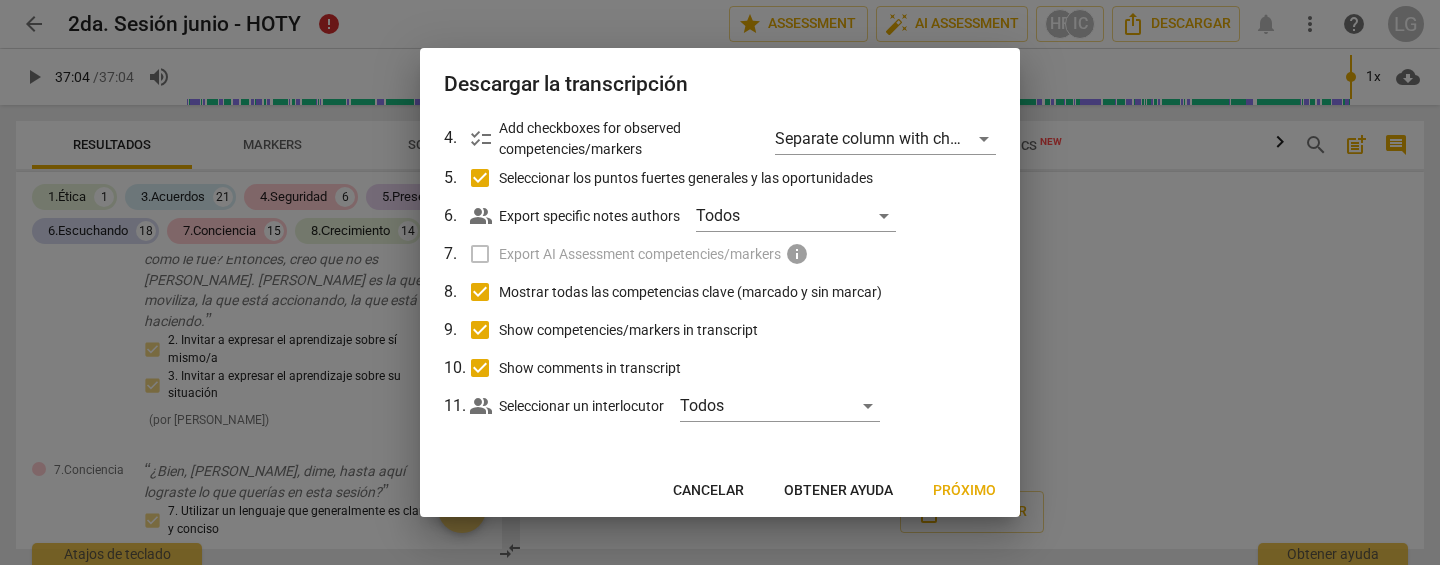 click on "Próximo" at bounding box center (964, 491) 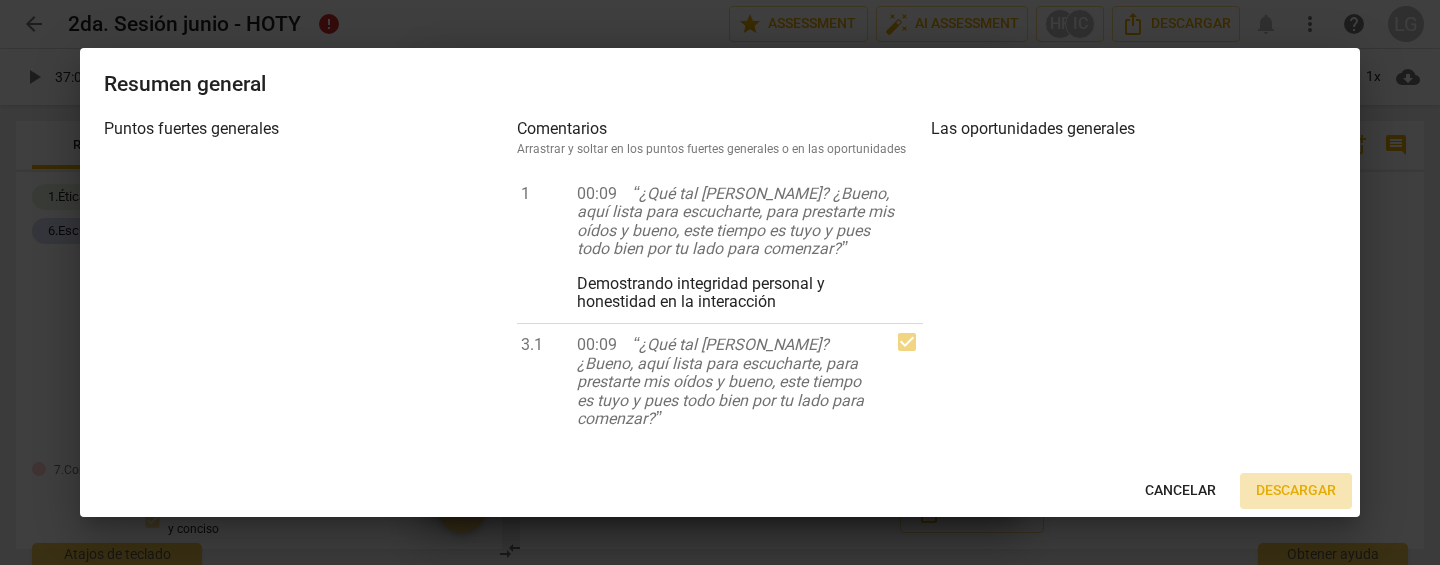 click on "Descargar" at bounding box center (1296, 491) 